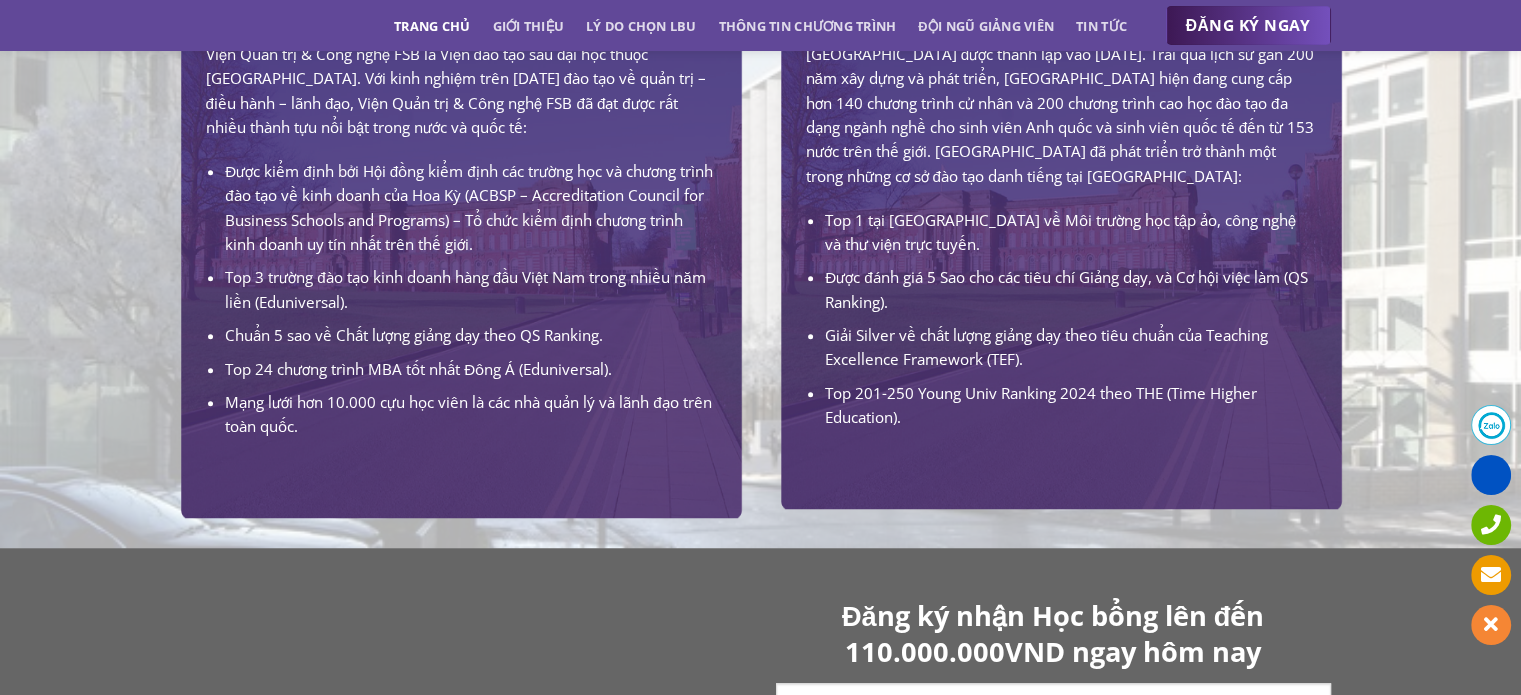 scroll, scrollTop: 1300, scrollLeft: 0, axis: vertical 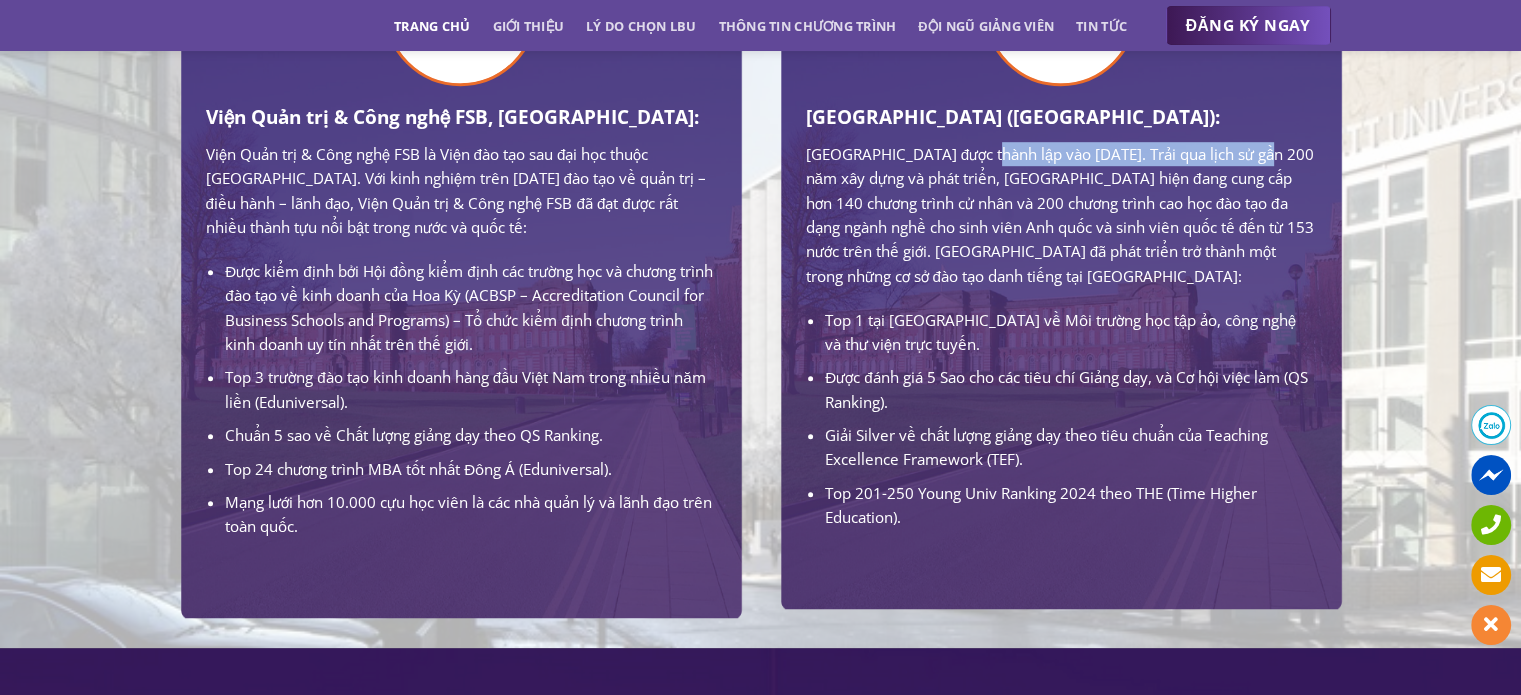 drag, startPoint x: 1076, startPoint y: 178, endPoint x: 1276, endPoint y: 182, distance: 200.04 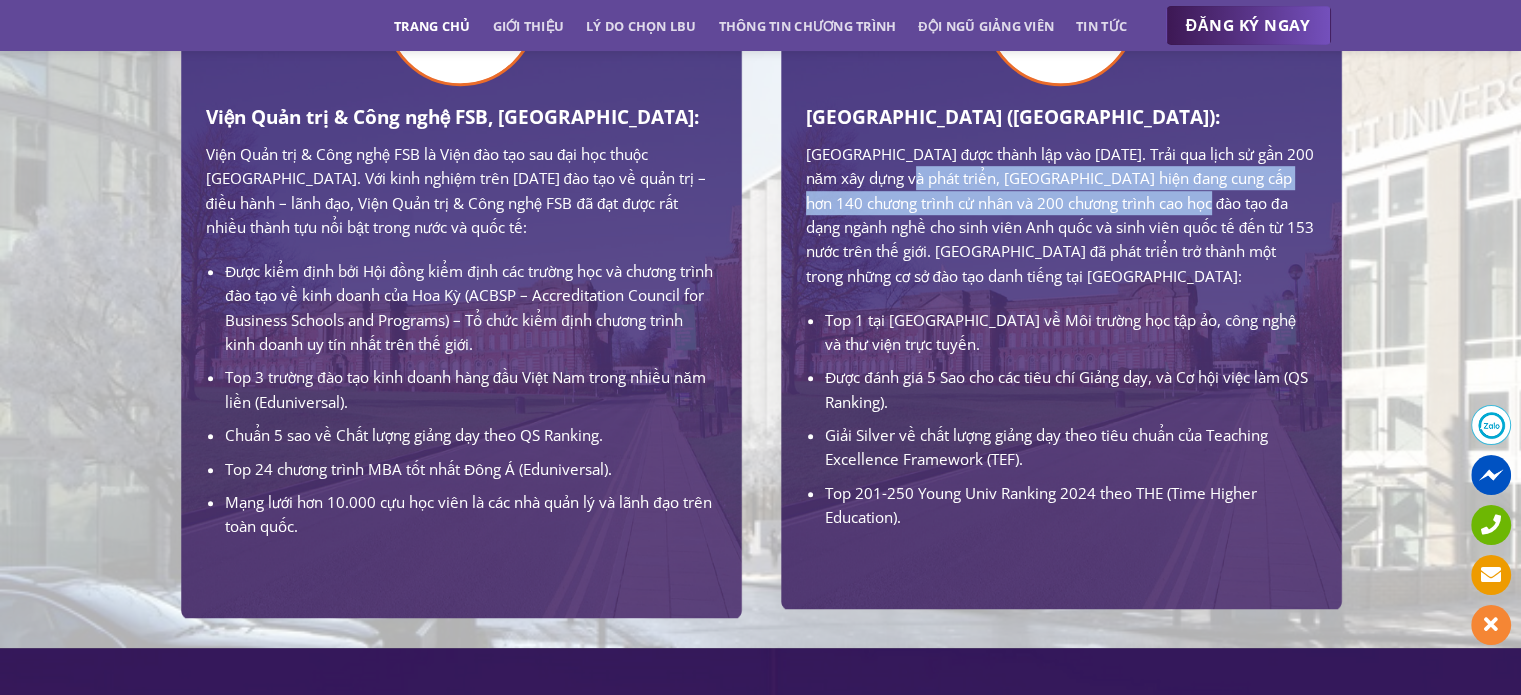 drag, startPoint x: 922, startPoint y: 206, endPoint x: 1245, endPoint y: 224, distance: 323.50116 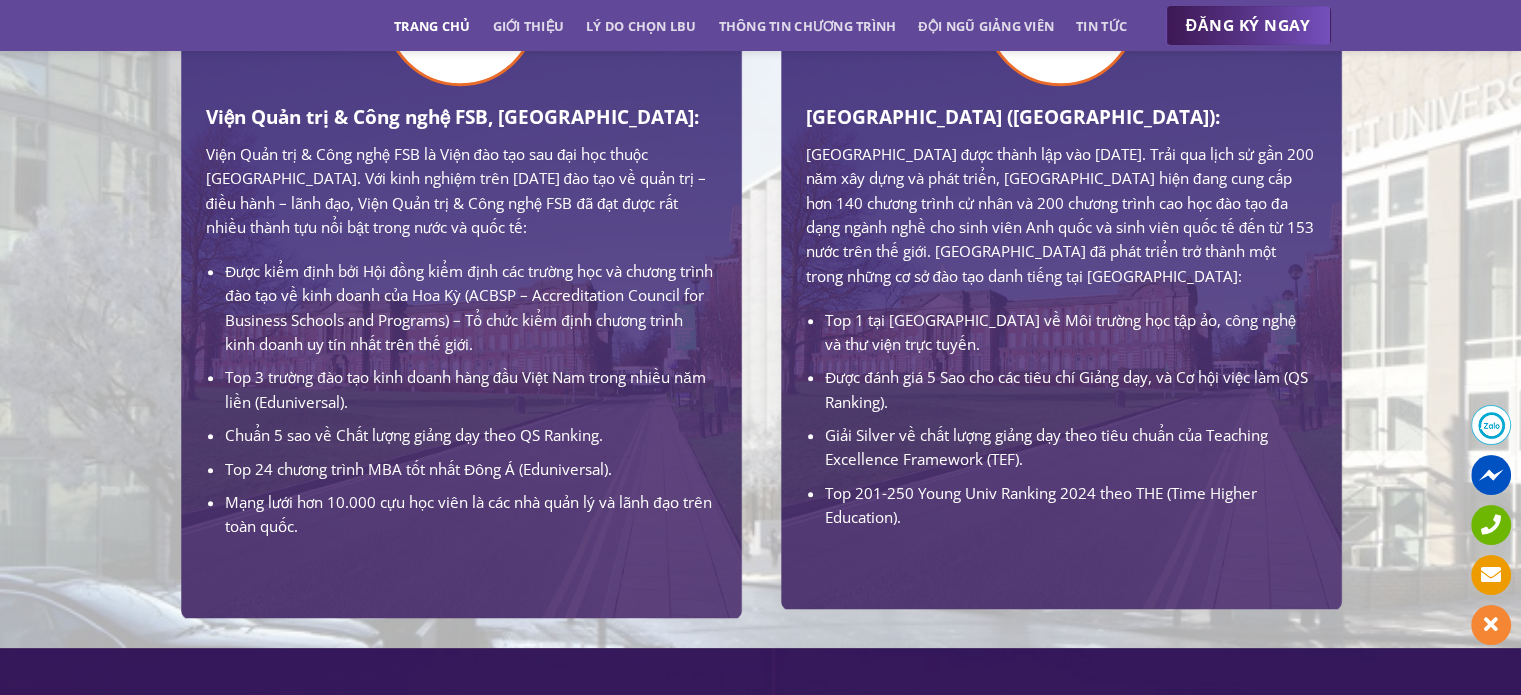 click on "[GEOGRAPHIC_DATA] được thành lập vào [DATE]. Trải qua lịch sử gần 200 năm xây dựng và phát triển, [GEOGRAPHIC_DATA] hiện đang cung cấp hơn 140 chương trình cử nhân và 200 chương trình cao học đào tạo đa dạng ngành nghề cho sinh viên Anh quốc và sinh viên quốc tế đến từ 153 nước trên thế giới. [GEOGRAPHIC_DATA] đã phát triển trở thành một trong những cơ sở đào tạo danh tiếng tại [GEOGRAPHIC_DATA]:" at bounding box center [1061, 215] 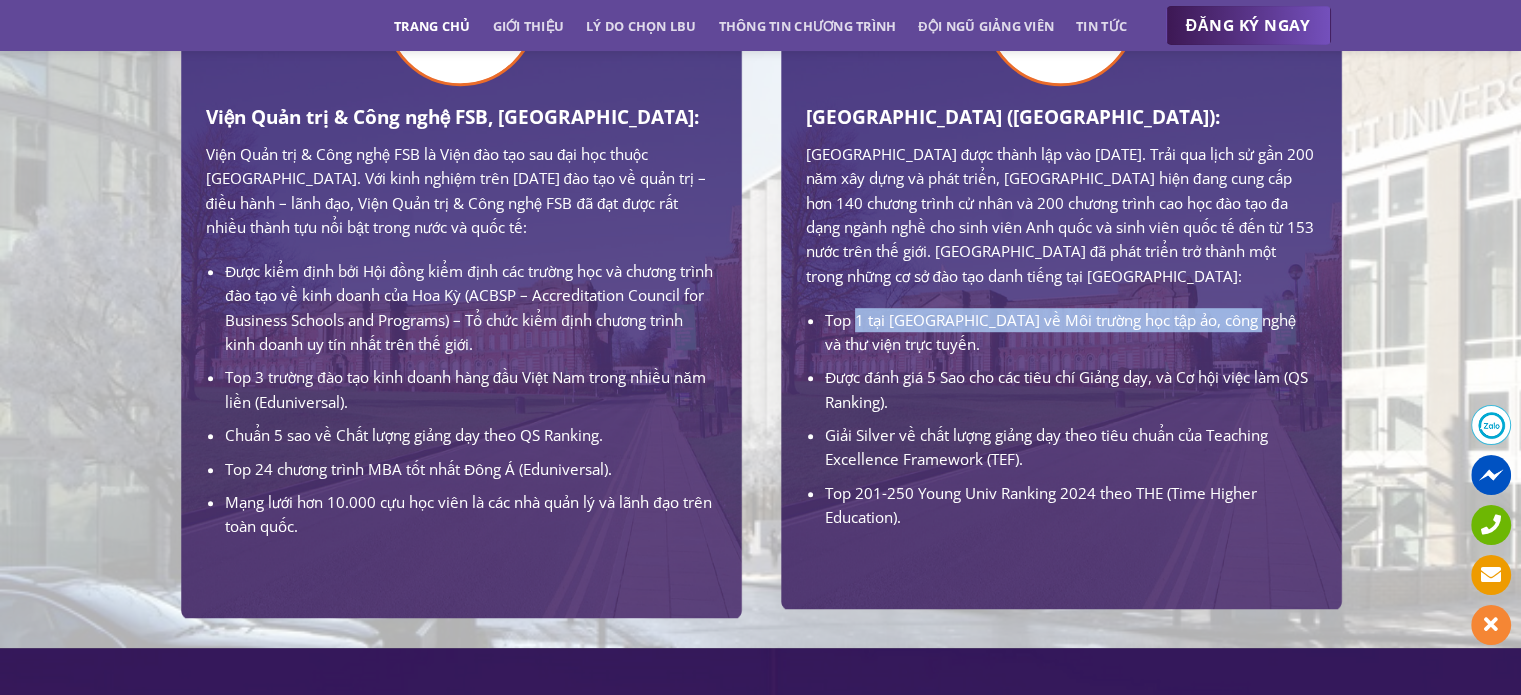 drag, startPoint x: 854, startPoint y: 373, endPoint x: 1247, endPoint y: 379, distance: 393.0458 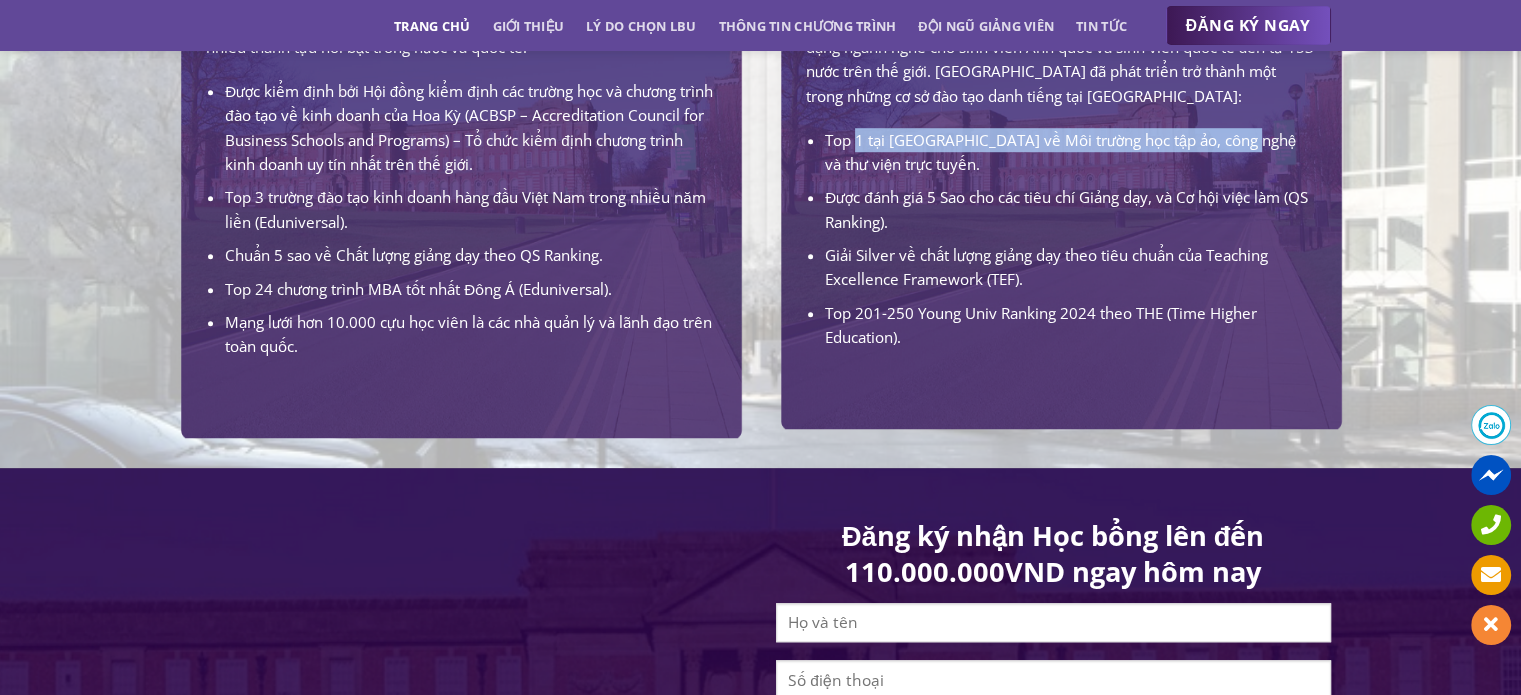scroll, scrollTop: 1500, scrollLeft: 0, axis: vertical 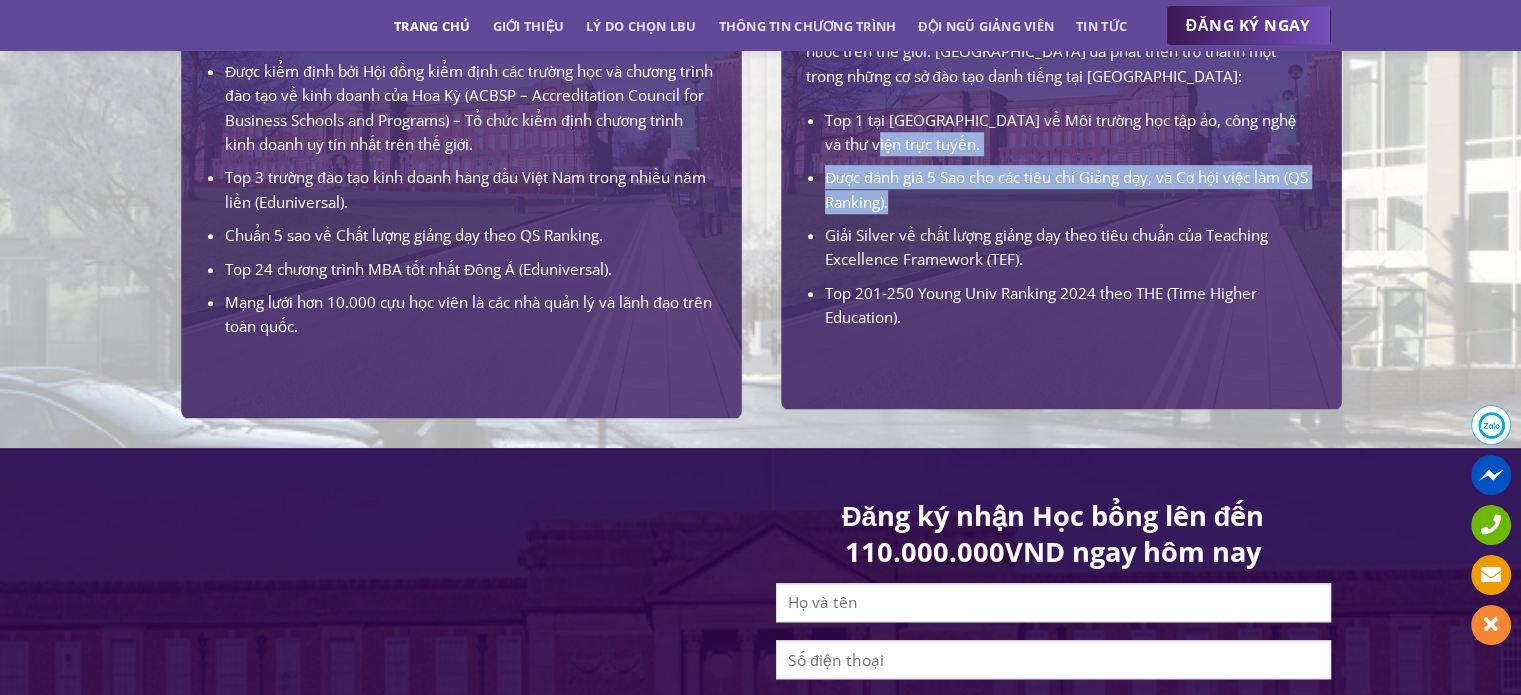drag, startPoint x: 1029, startPoint y: 204, endPoint x: 1278, endPoint y: 253, distance: 253.7755 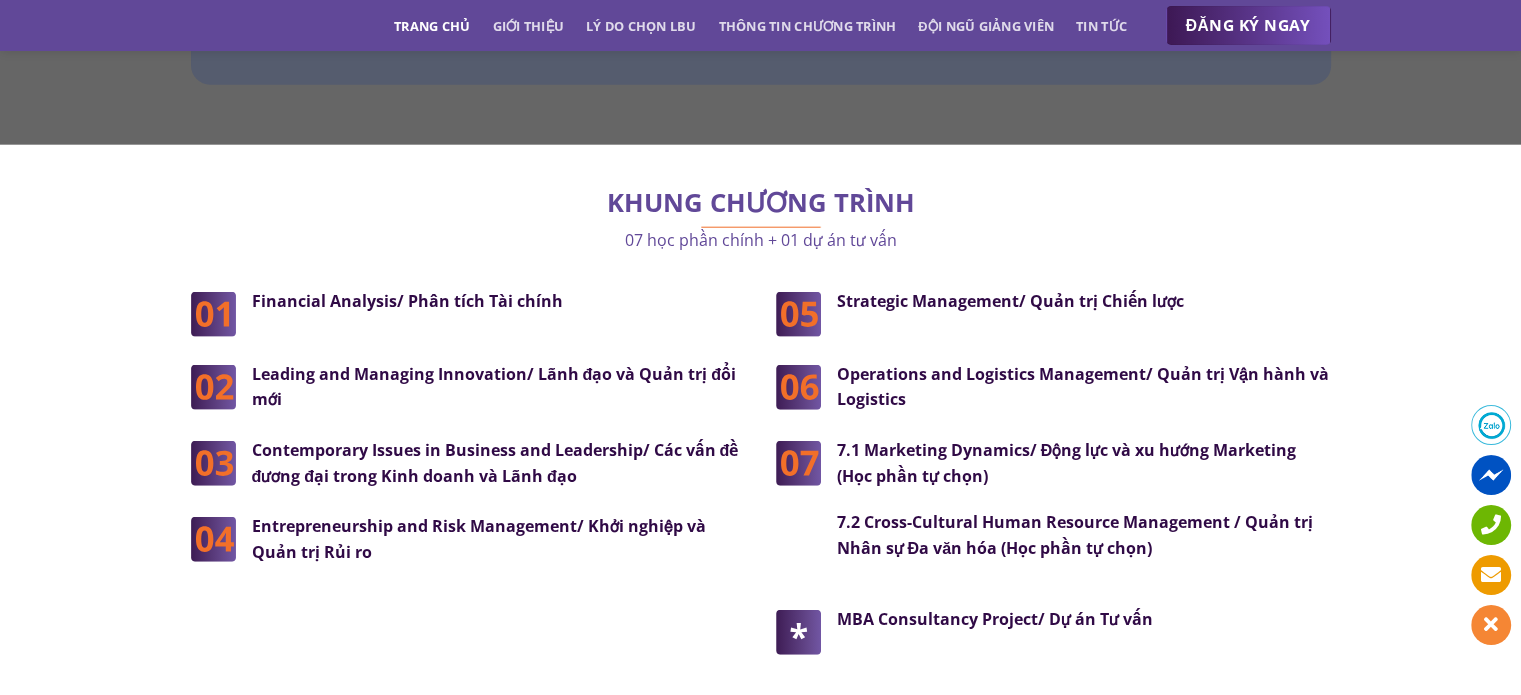 scroll, scrollTop: 5100, scrollLeft: 0, axis: vertical 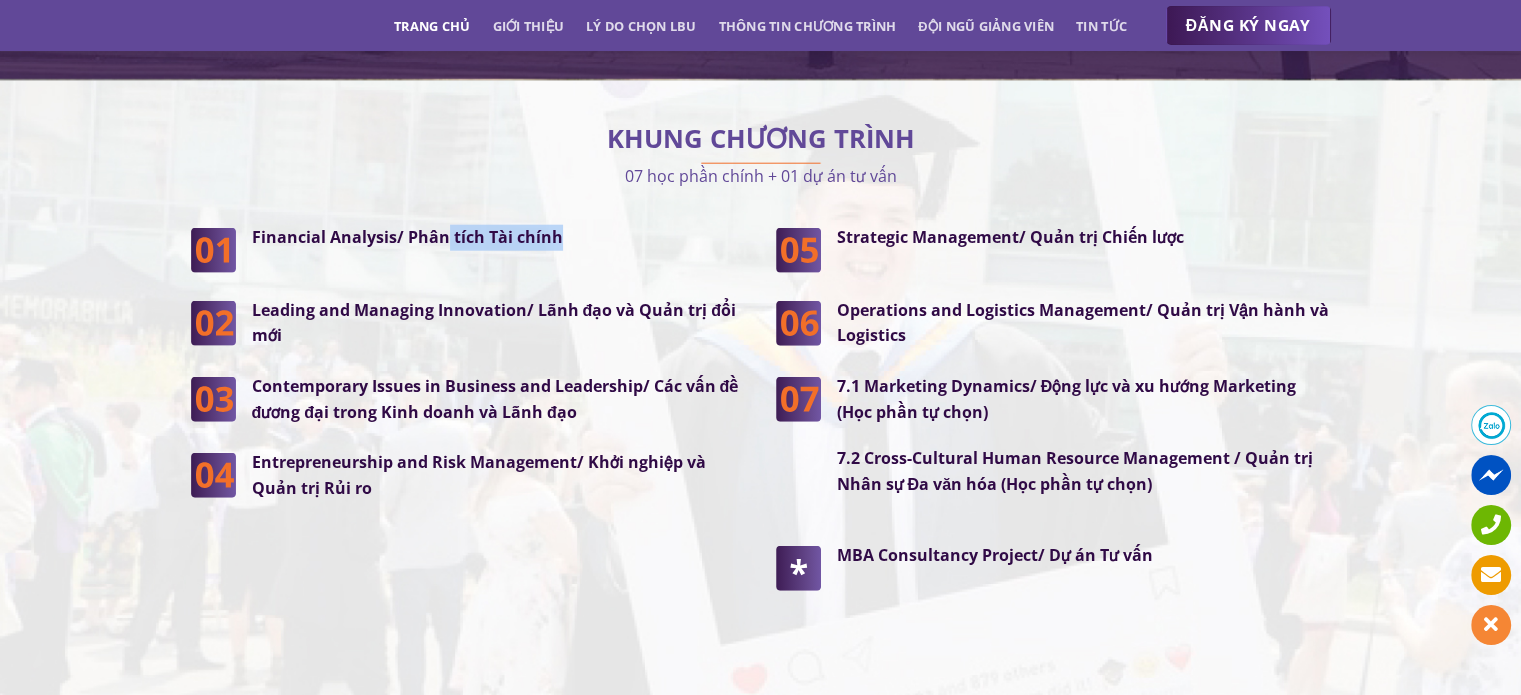 drag, startPoint x: 443, startPoint y: 219, endPoint x: 557, endPoint y: 225, distance: 114.15778 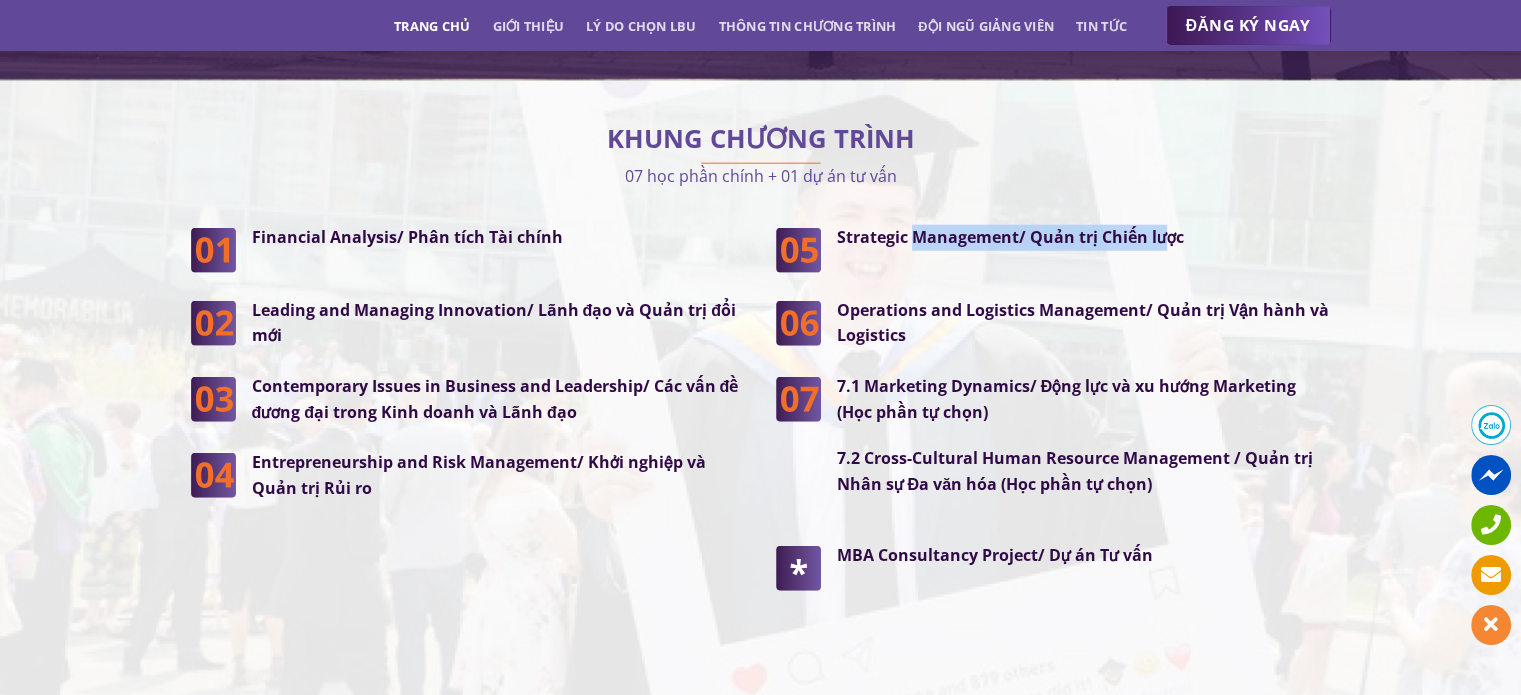 drag, startPoint x: 916, startPoint y: 227, endPoint x: 1168, endPoint y: 220, distance: 252.0972 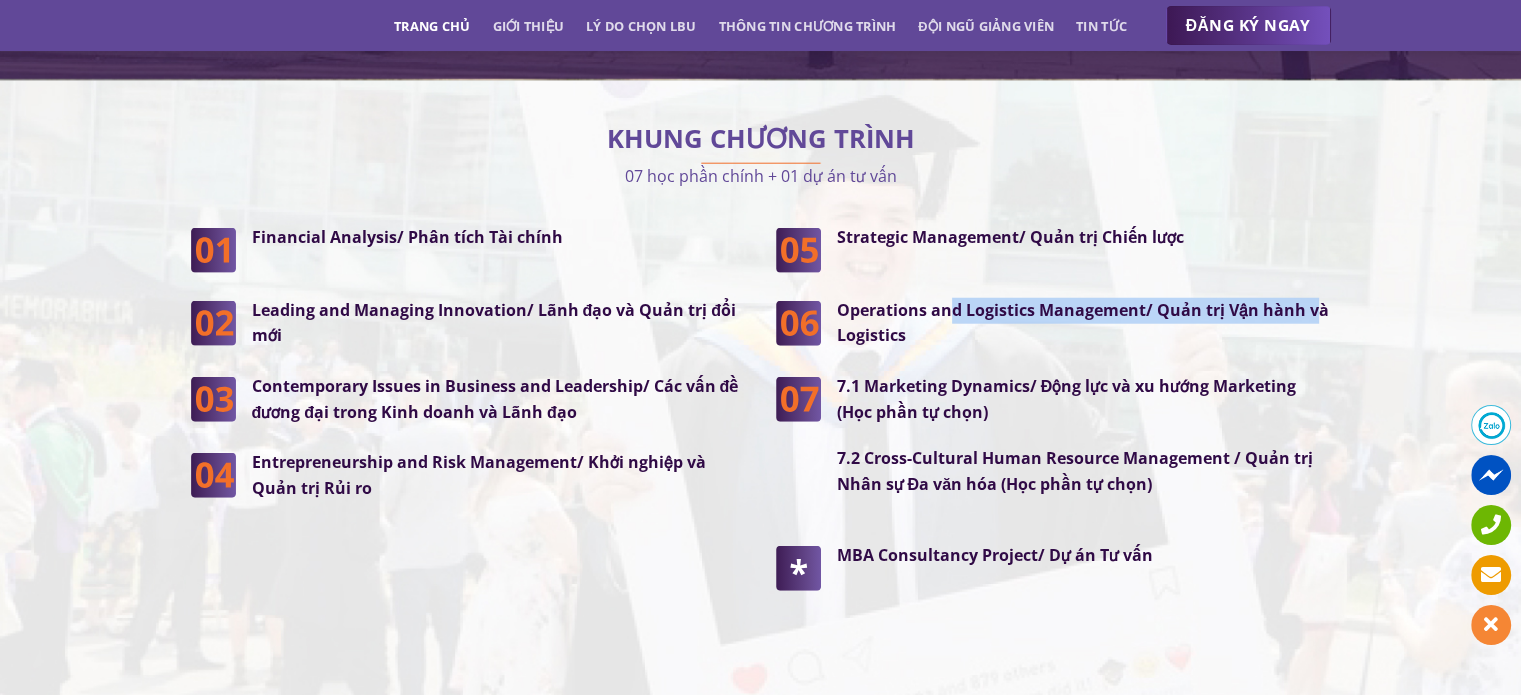drag, startPoint x: 950, startPoint y: 300, endPoint x: 1317, endPoint y: 271, distance: 368.14398 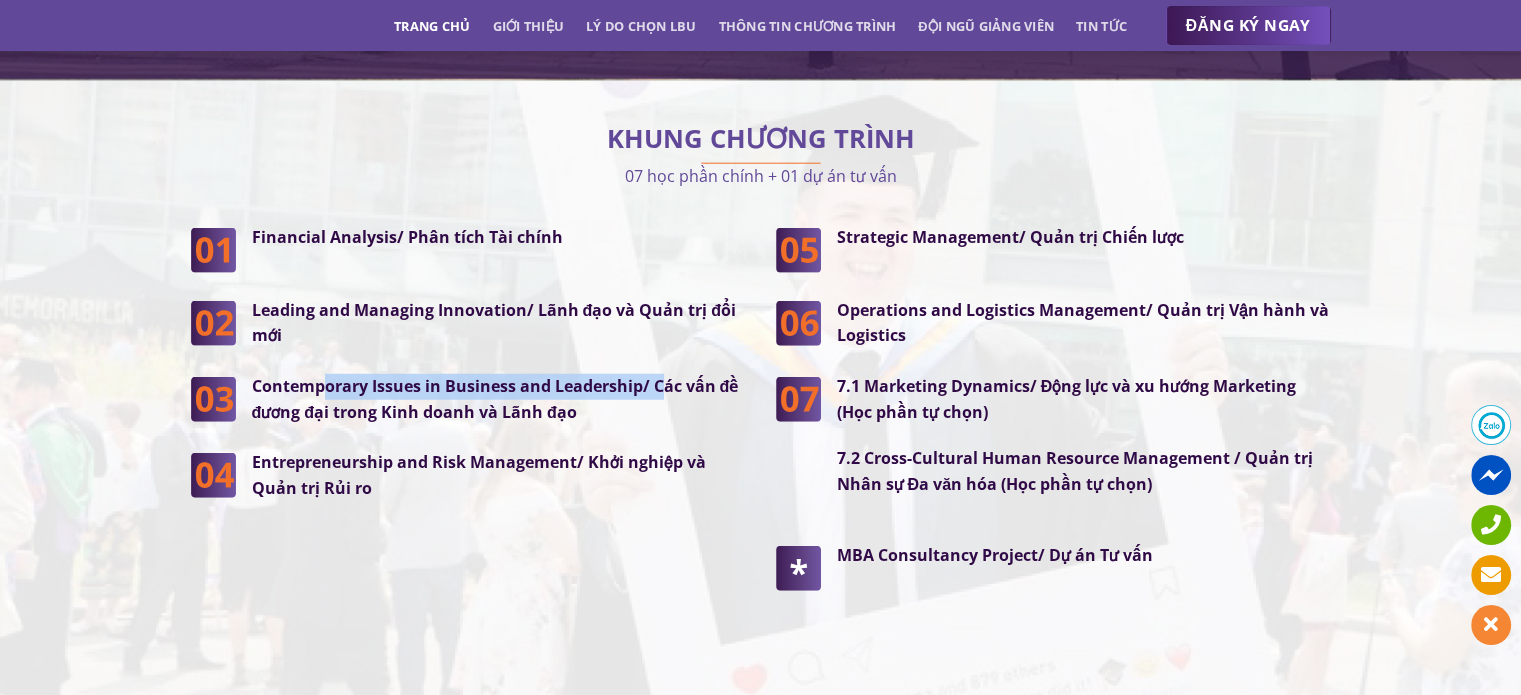 drag, startPoint x: 437, startPoint y: 353, endPoint x: 658, endPoint y: 355, distance: 221.00905 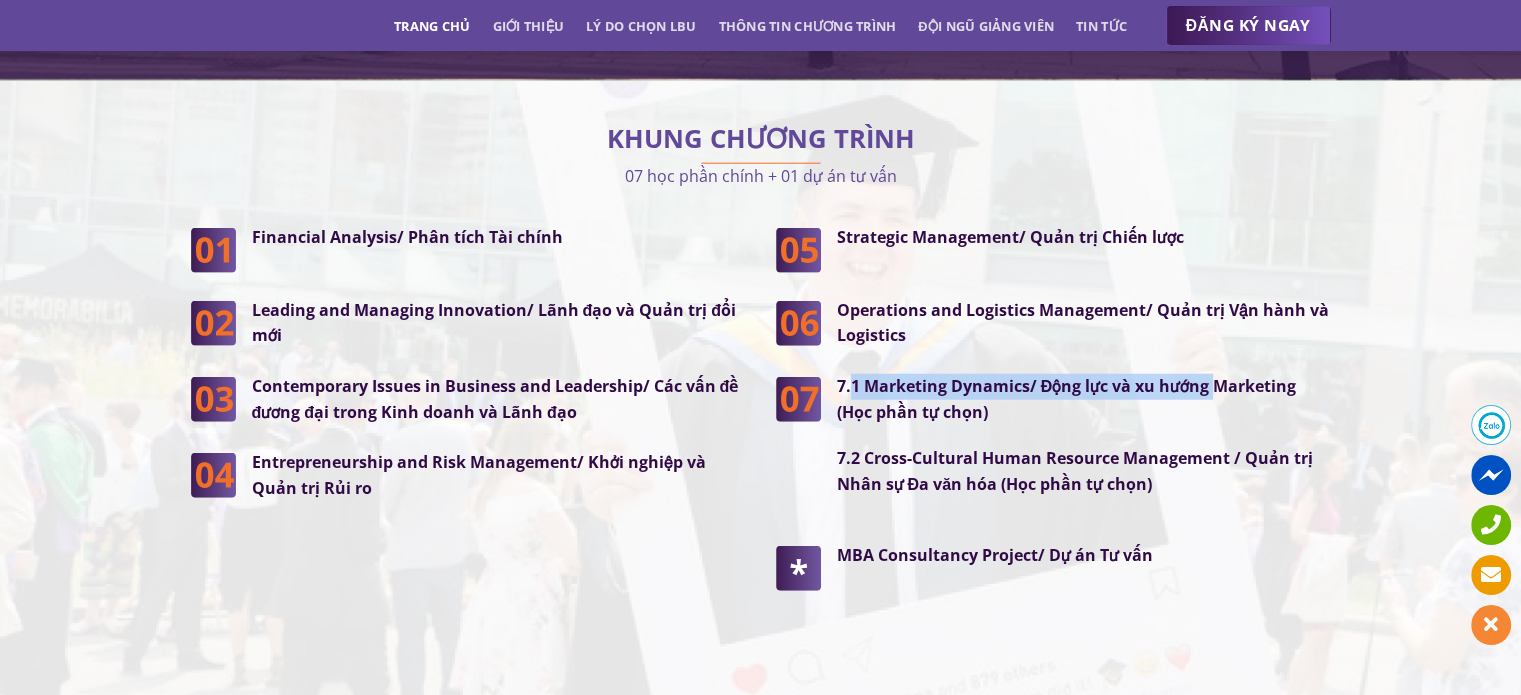 drag, startPoint x: 849, startPoint y: 361, endPoint x: 1216, endPoint y: 380, distance: 367.4915 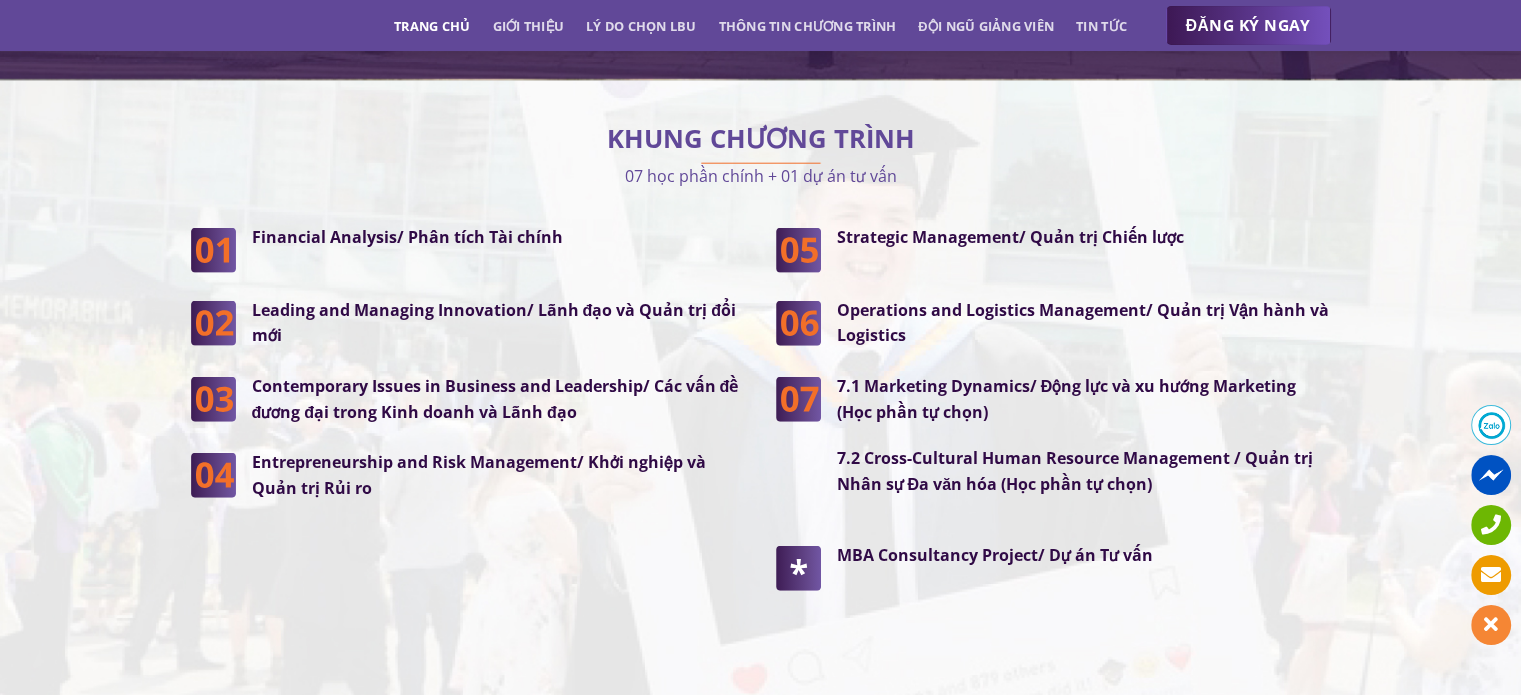click on "7.1 Marketing Dynamics/ Động lực và xu hướng Marketing (Học phần tự chọn)
7.2 Cross-Cultural Human Resource Management / Quản trị Nhân sự Đa văn hóa (Học phần tự chọn)" at bounding box center (1084, 435) 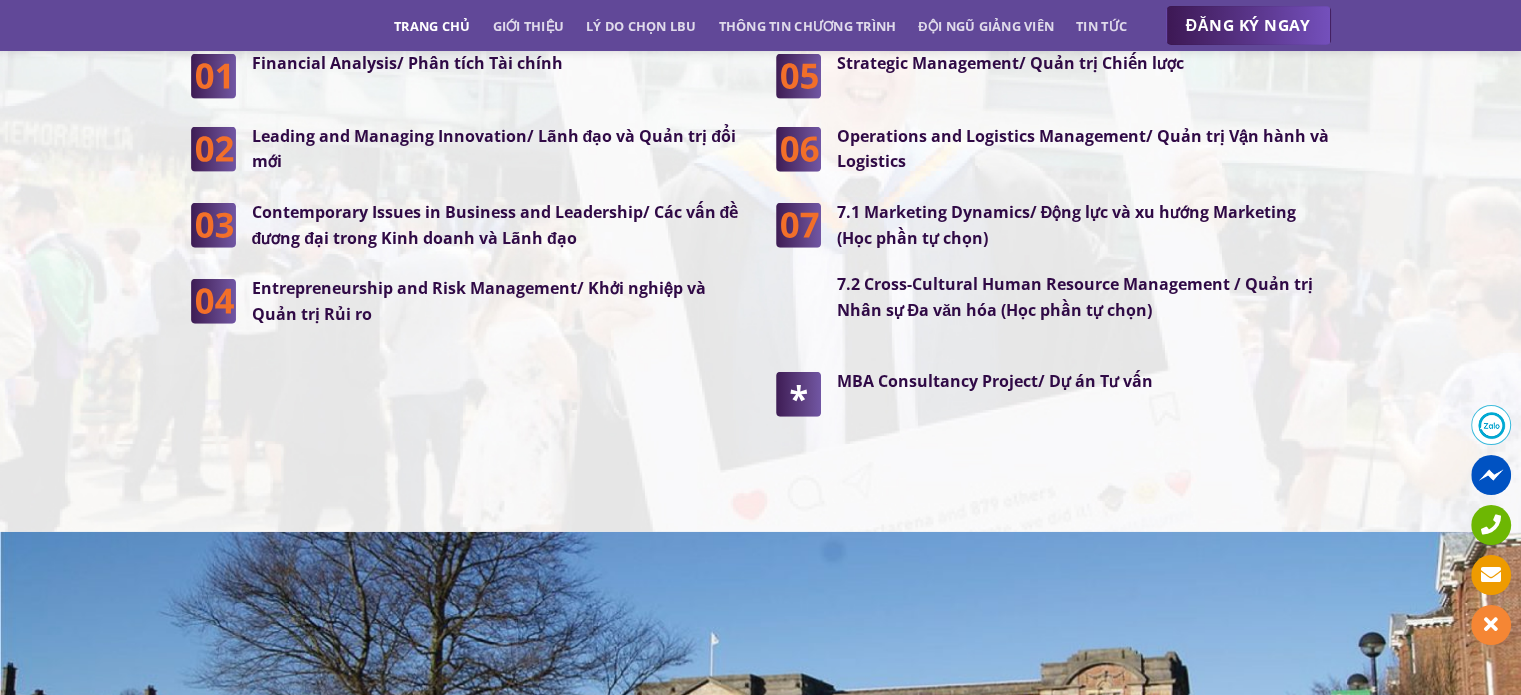 scroll, scrollTop: 5300, scrollLeft: 0, axis: vertical 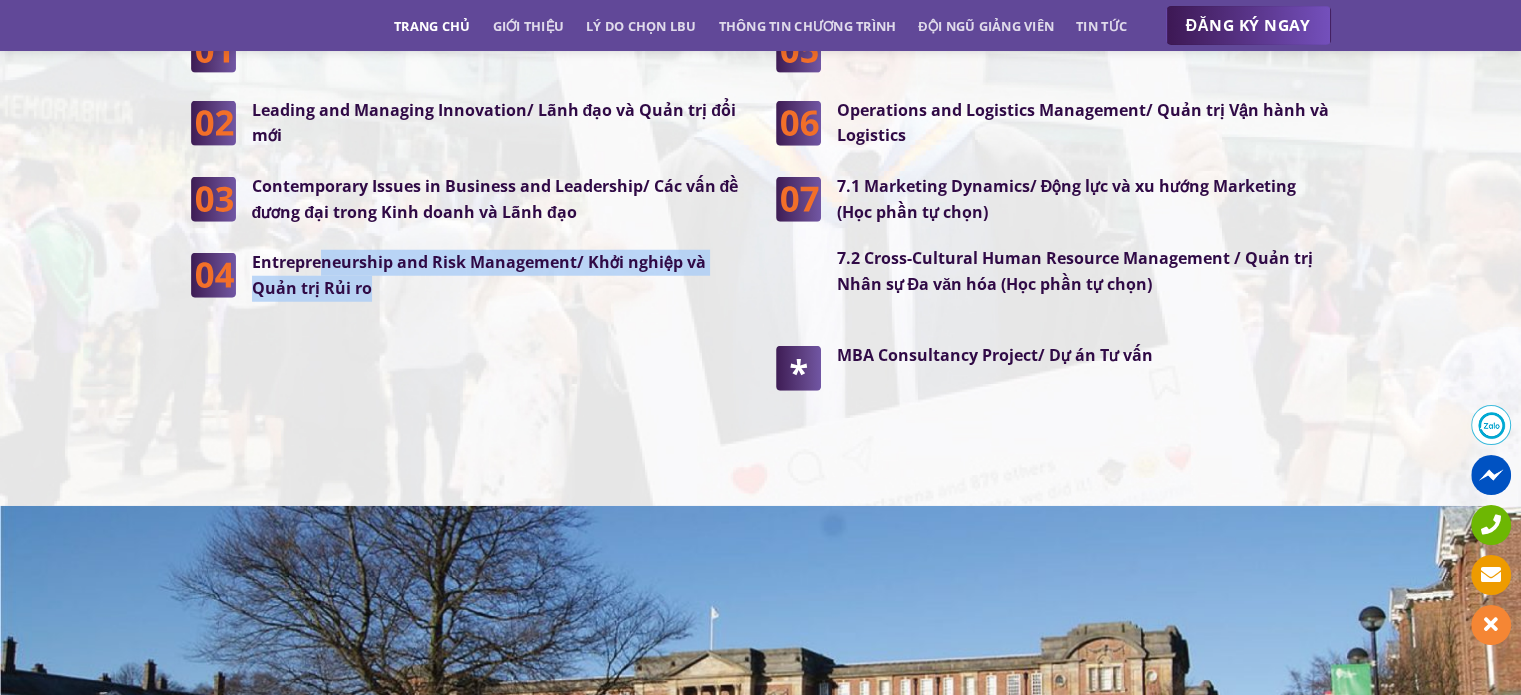 drag, startPoint x: 322, startPoint y: 237, endPoint x: 700, endPoint y: 271, distance: 379.52603 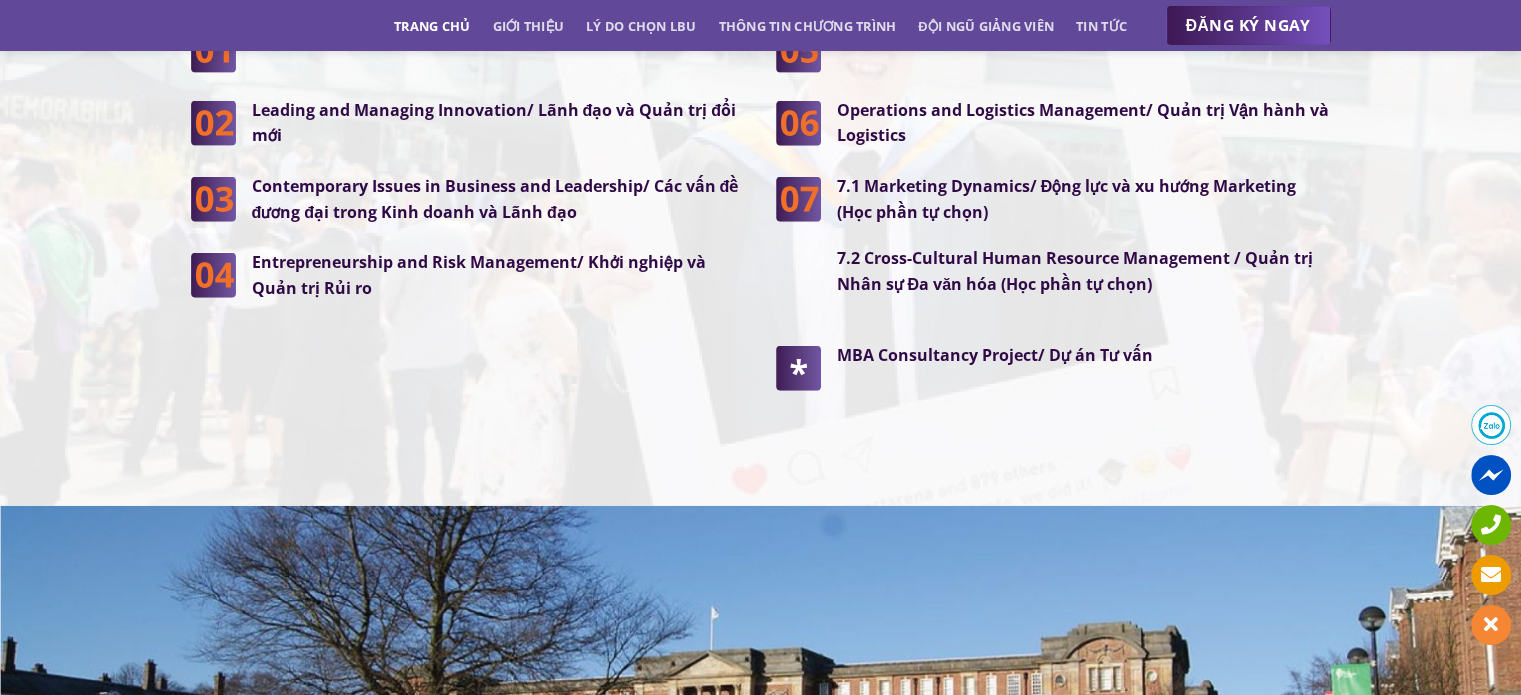 click on "7.2 Cross-Cultural Human Resource Management / Quản trị Nhân sự Đa văn hóa (Học phần tự chọn)" at bounding box center [1075, 271] 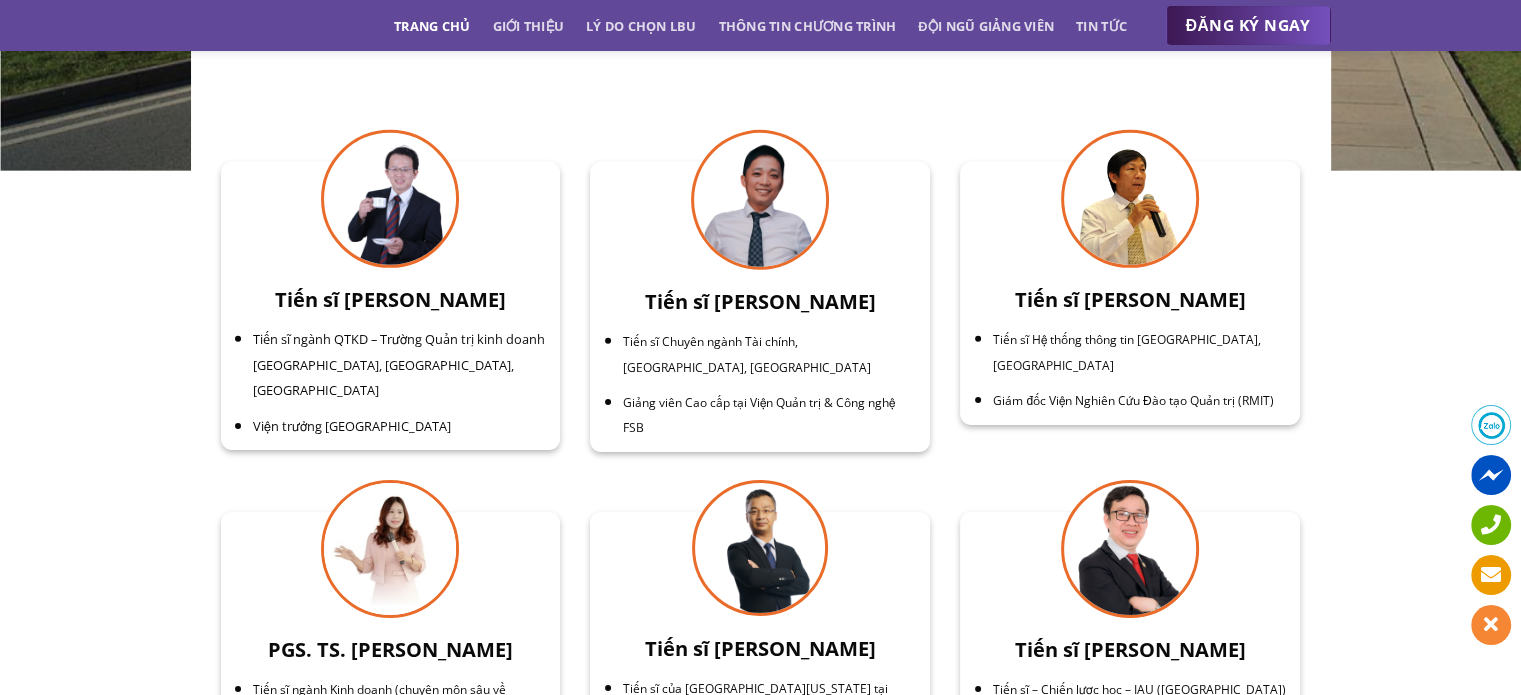 scroll, scrollTop: 6300, scrollLeft: 0, axis: vertical 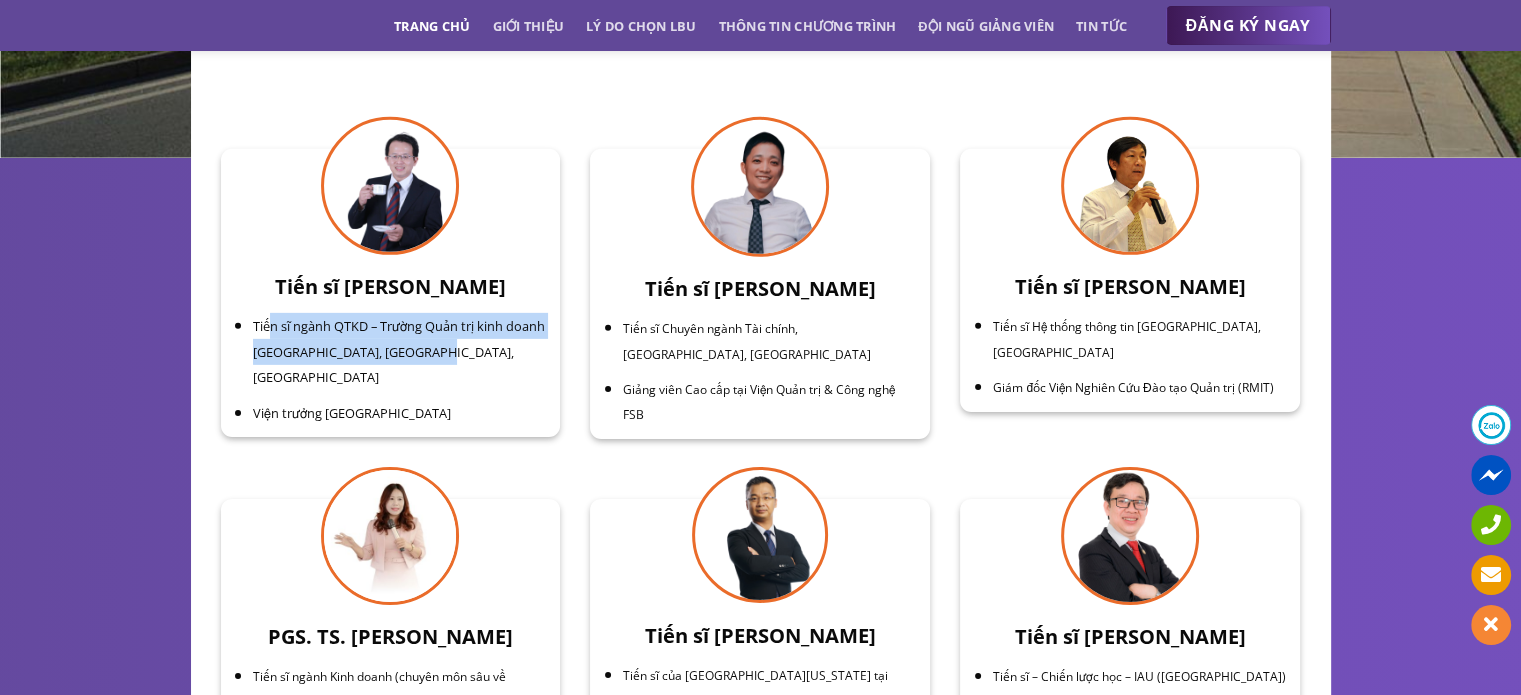 drag, startPoint x: 270, startPoint y: 303, endPoint x: 476, endPoint y: 324, distance: 207.06763 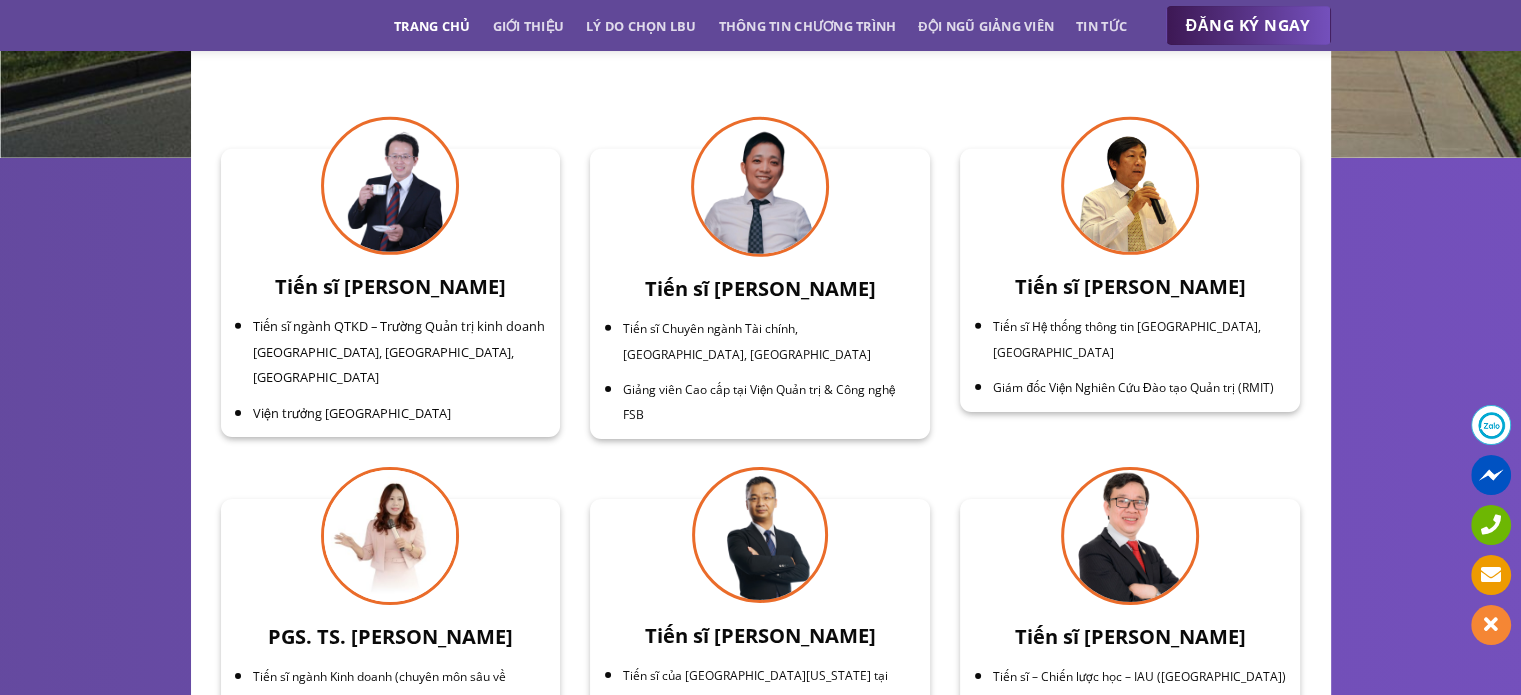 click on "Tiến sĩ ngành QTKD – Trường Quản trị kinh doanh Macquarie, [GEOGRAPHIC_DATA], [GEOGRAPHIC_DATA]
Viện trưởng Viện Đại học Quốc tế FPT" at bounding box center [391, 369] 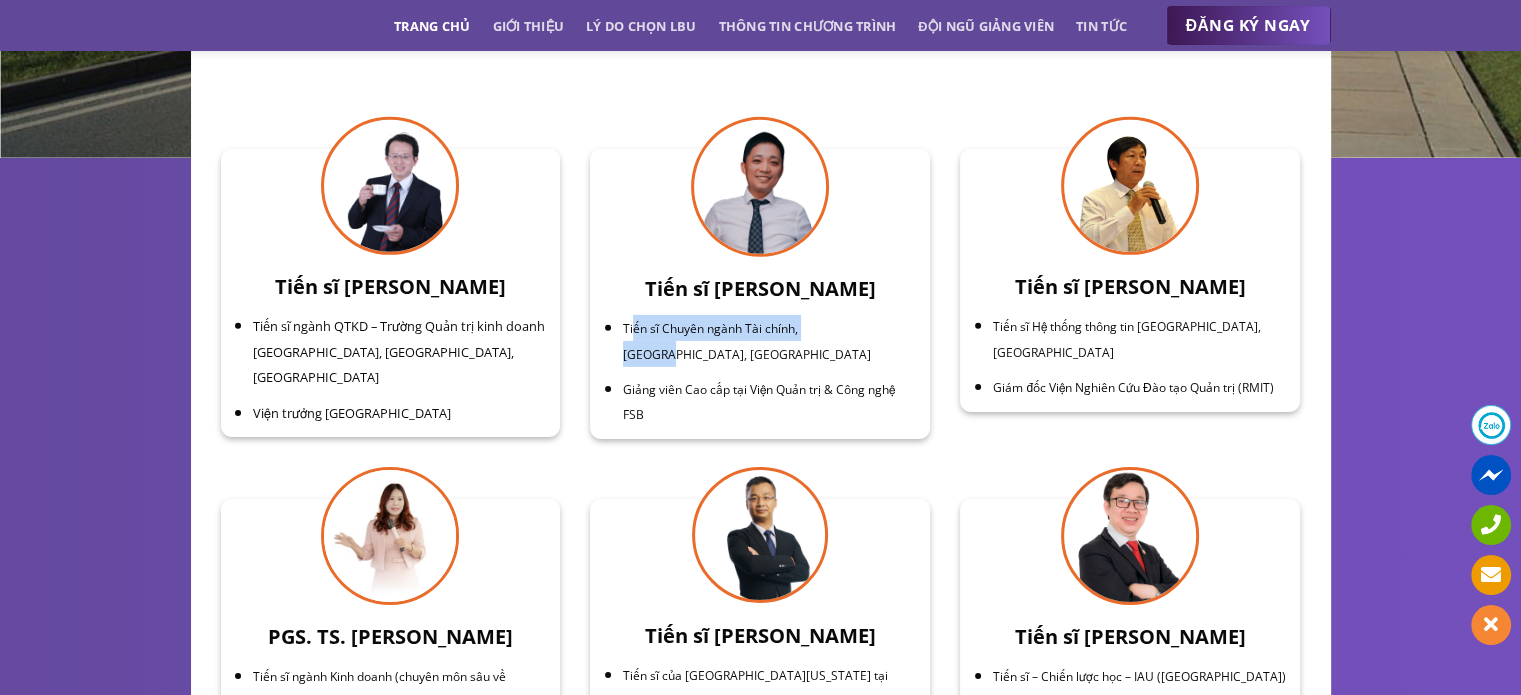 drag, startPoint x: 633, startPoint y: 300, endPoint x: 844, endPoint y: 321, distance: 212.04245 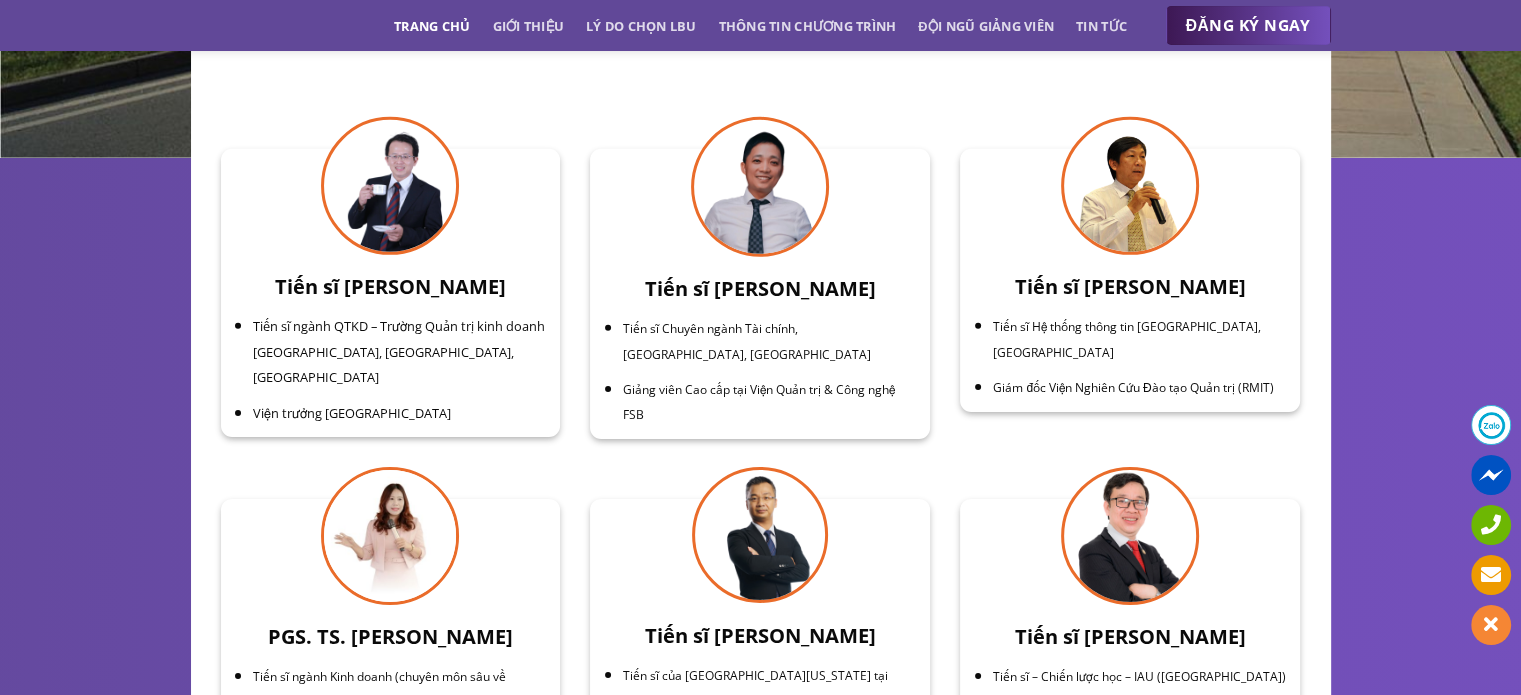 click on "Giảng viên Cao cấp tại Viện Quản trị & Công nghệ FSB" at bounding box center (770, 401) 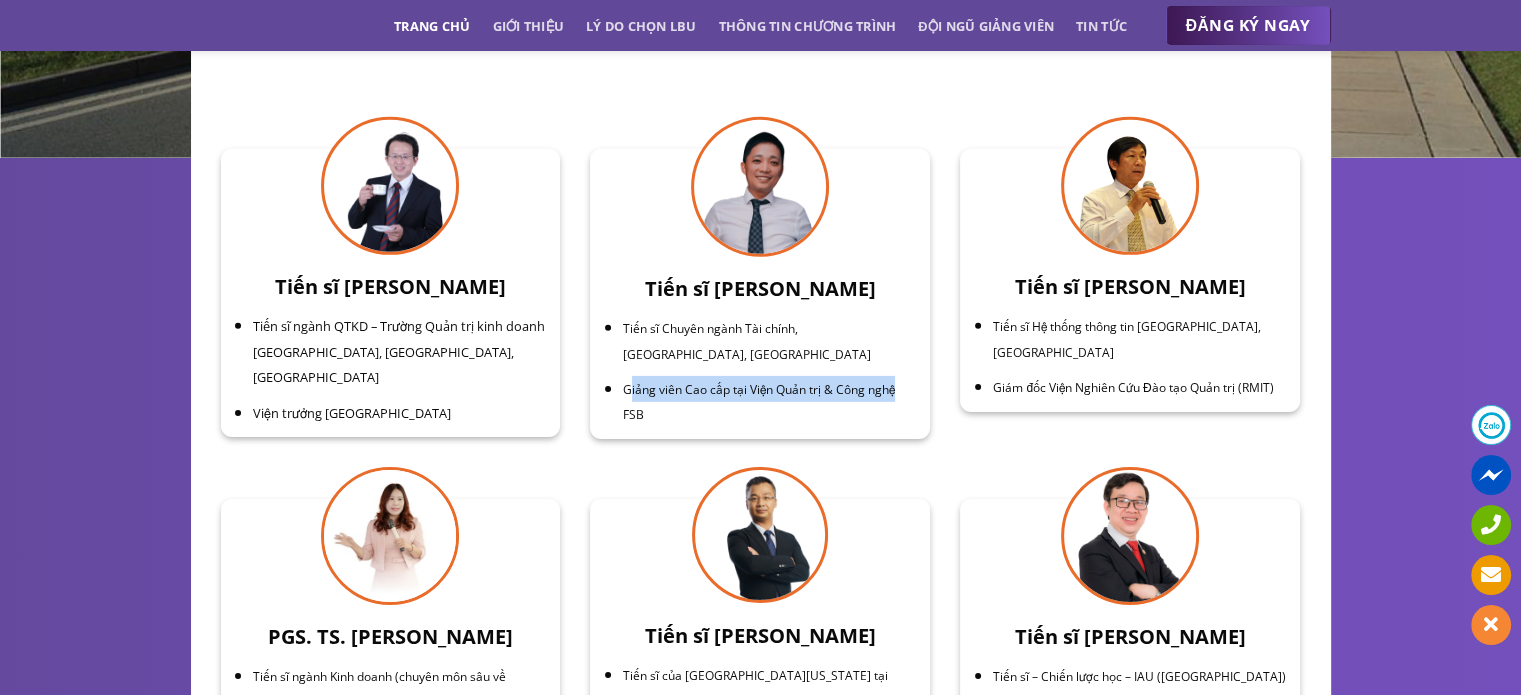 drag, startPoint x: 628, startPoint y: 370, endPoint x: 898, endPoint y: 367, distance: 270.01666 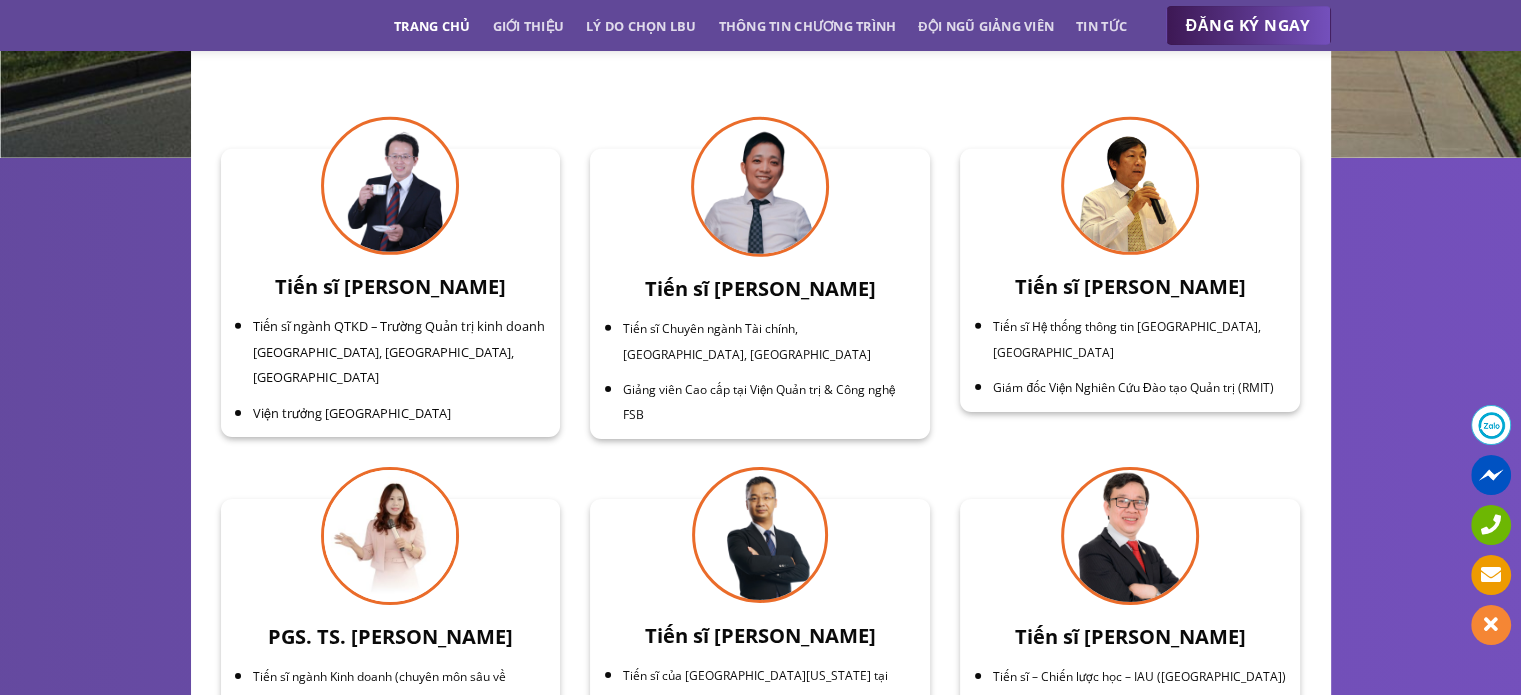 click on "Giám đốc Viện Nghiên Cứu Đào tạo Quản trị (RMIT)" at bounding box center (1133, 387) 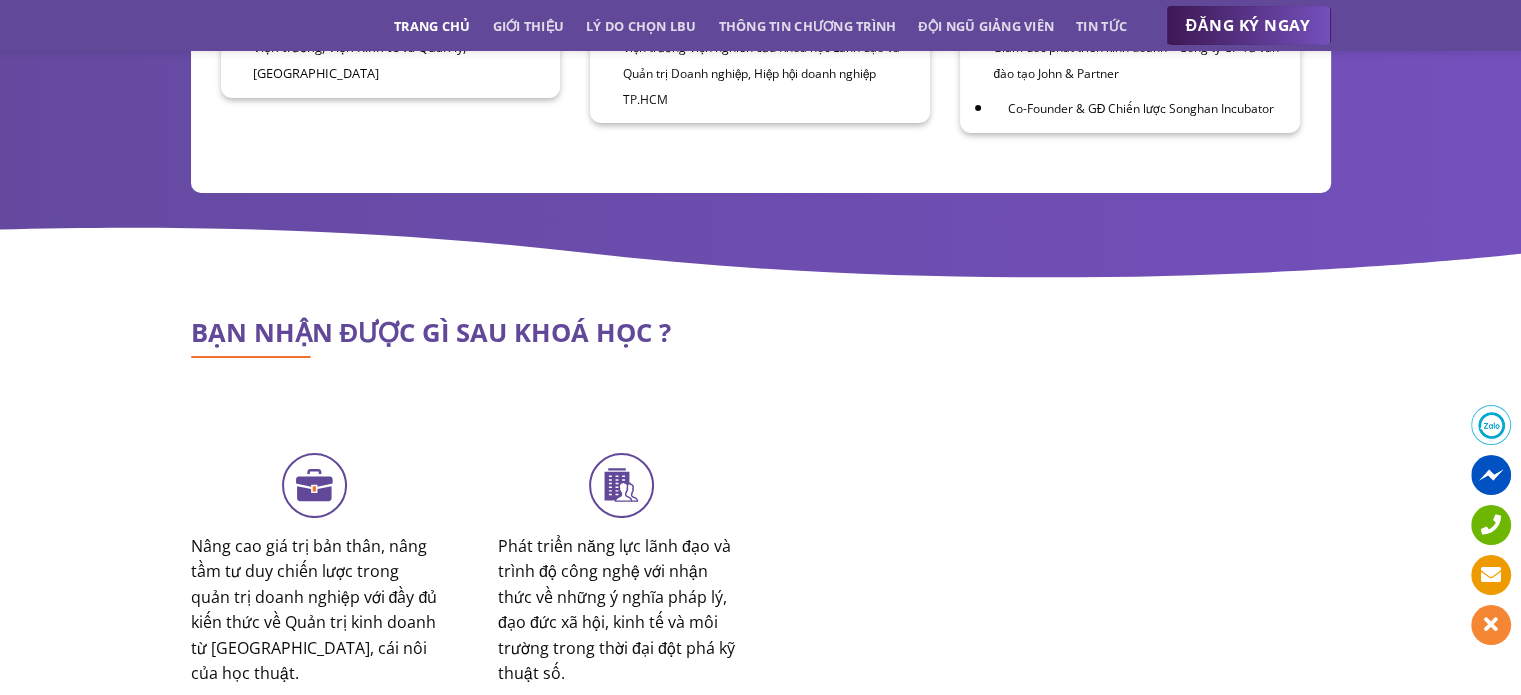 scroll, scrollTop: 7400, scrollLeft: 0, axis: vertical 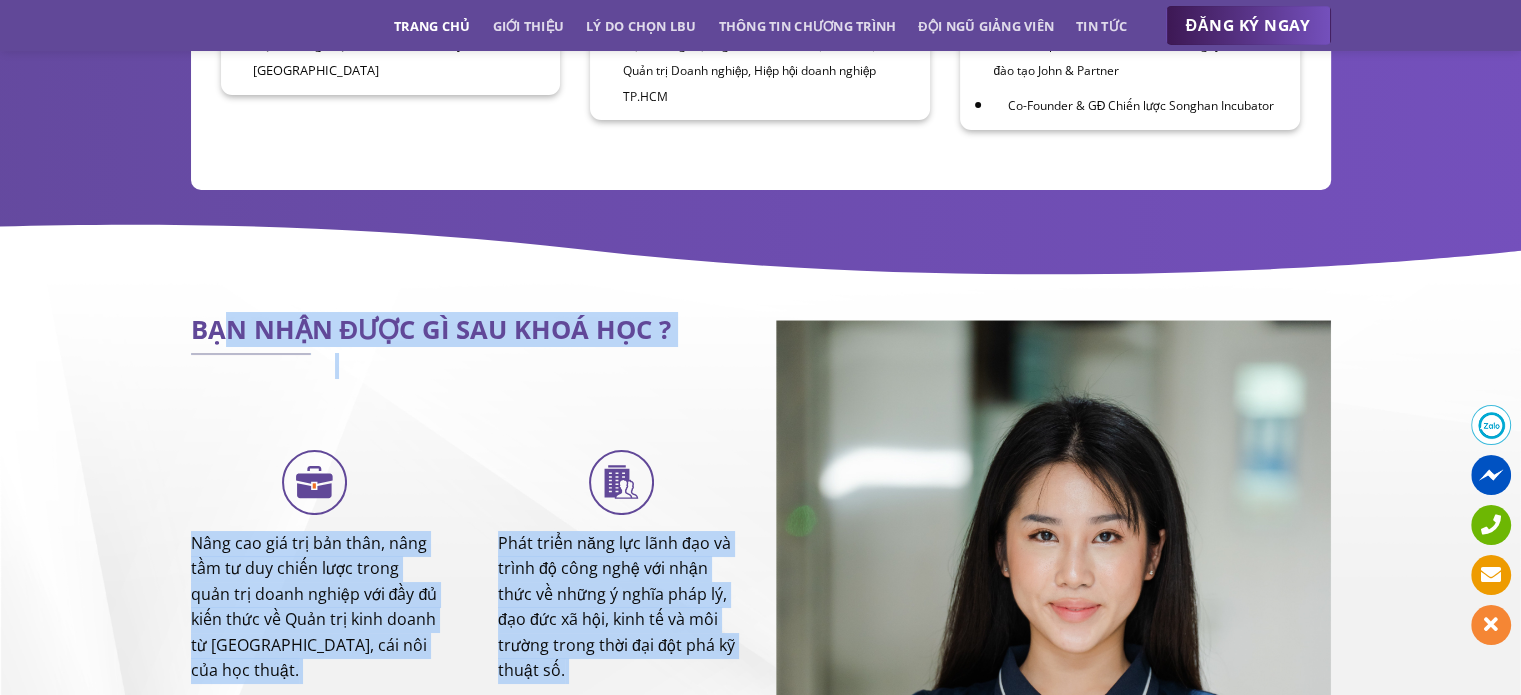 drag, startPoint x: 264, startPoint y: 278, endPoint x: 760, endPoint y: 315, distance: 497.3781 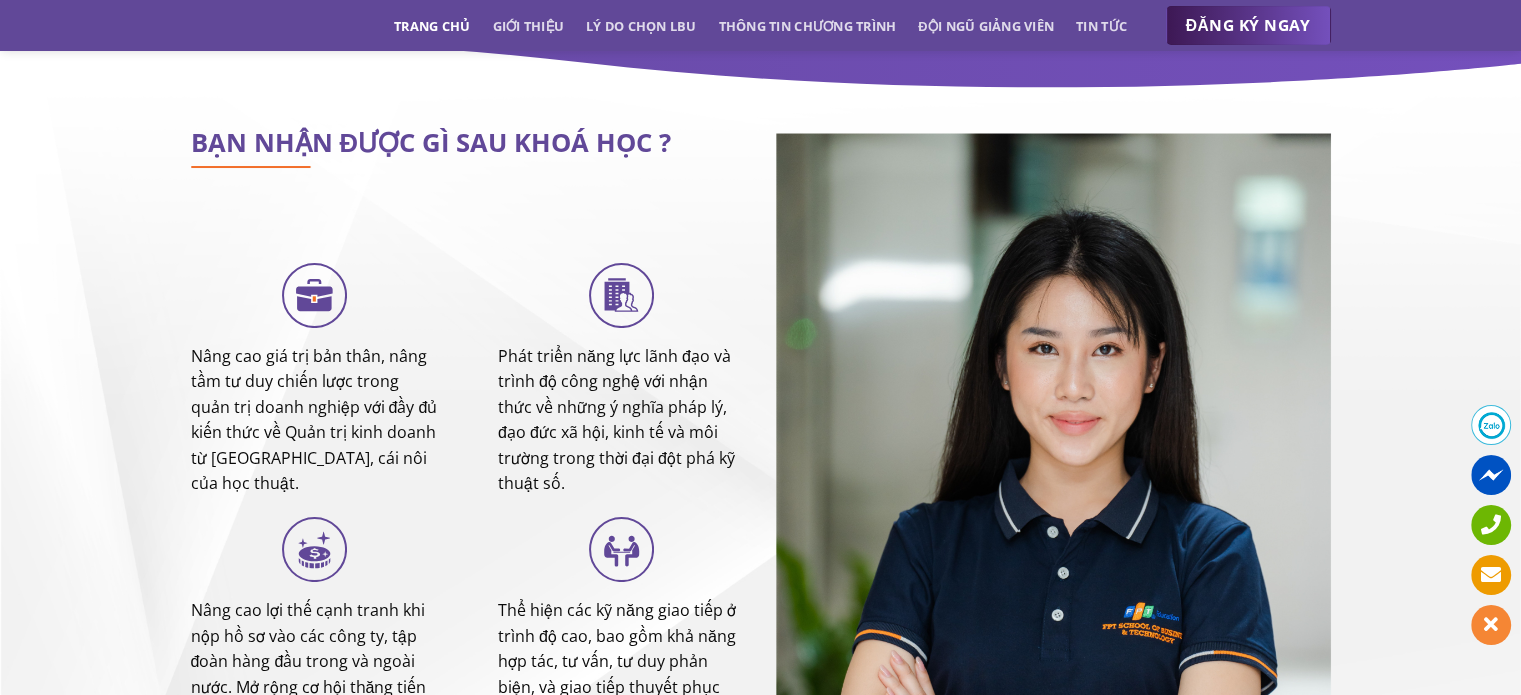 scroll, scrollTop: 7600, scrollLeft: 0, axis: vertical 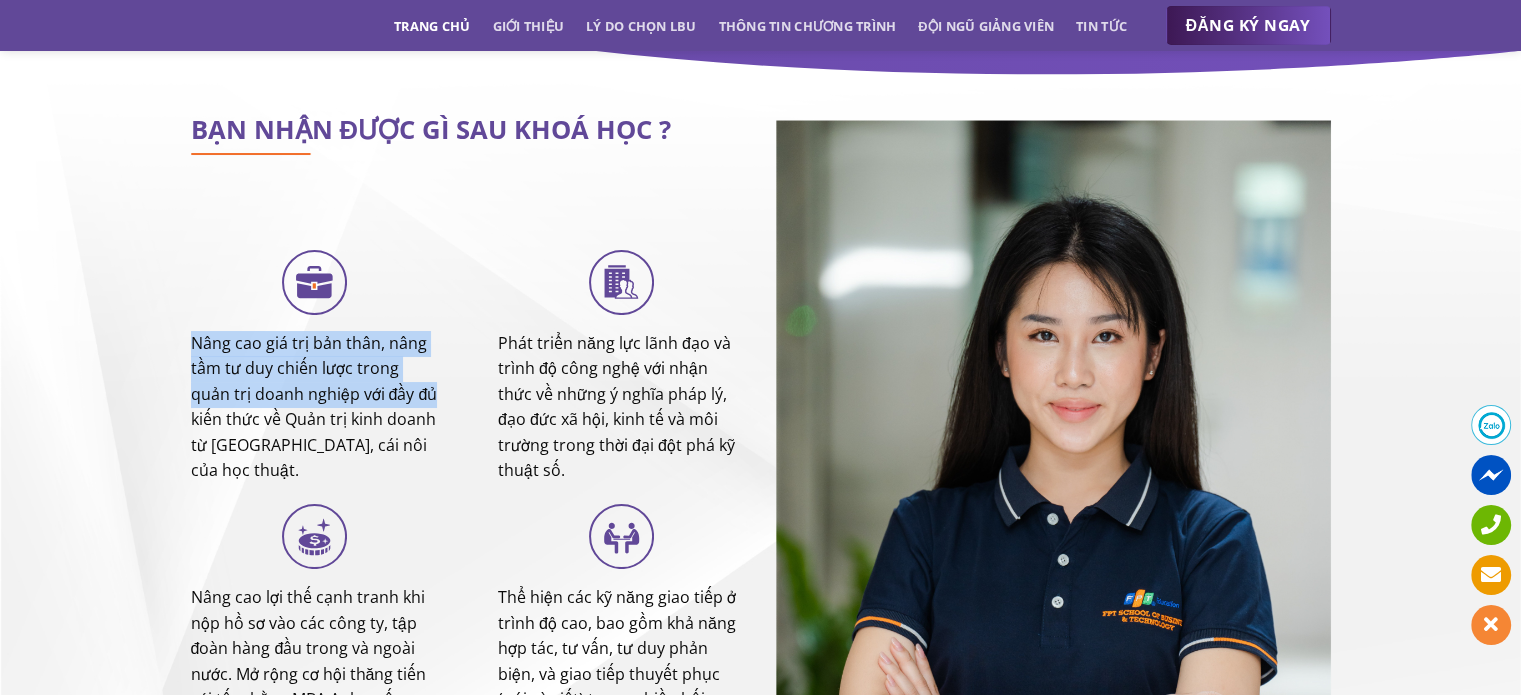 drag, startPoint x: 260, startPoint y: 305, endPoint x: 452, endPoint y: 339, distance: 194.98718 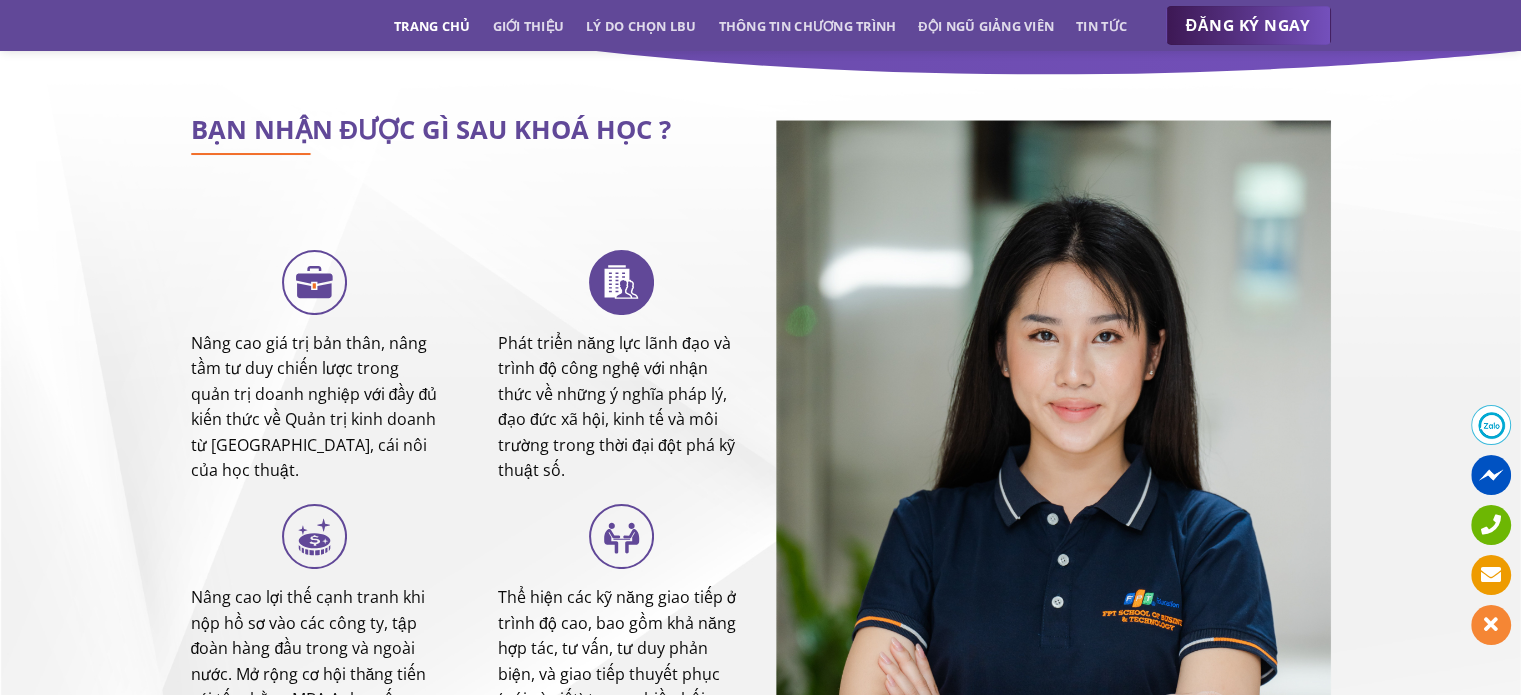 click on "Phát triển năng lực lãnh đạo và trình độ công nghệ với nhận thức về những ý nghĩa pháp lý, đạo đức xã hội, kinh tế và môi trường trong thời đại đột phá kỹ thuật số." at bounding box center [622, 408] 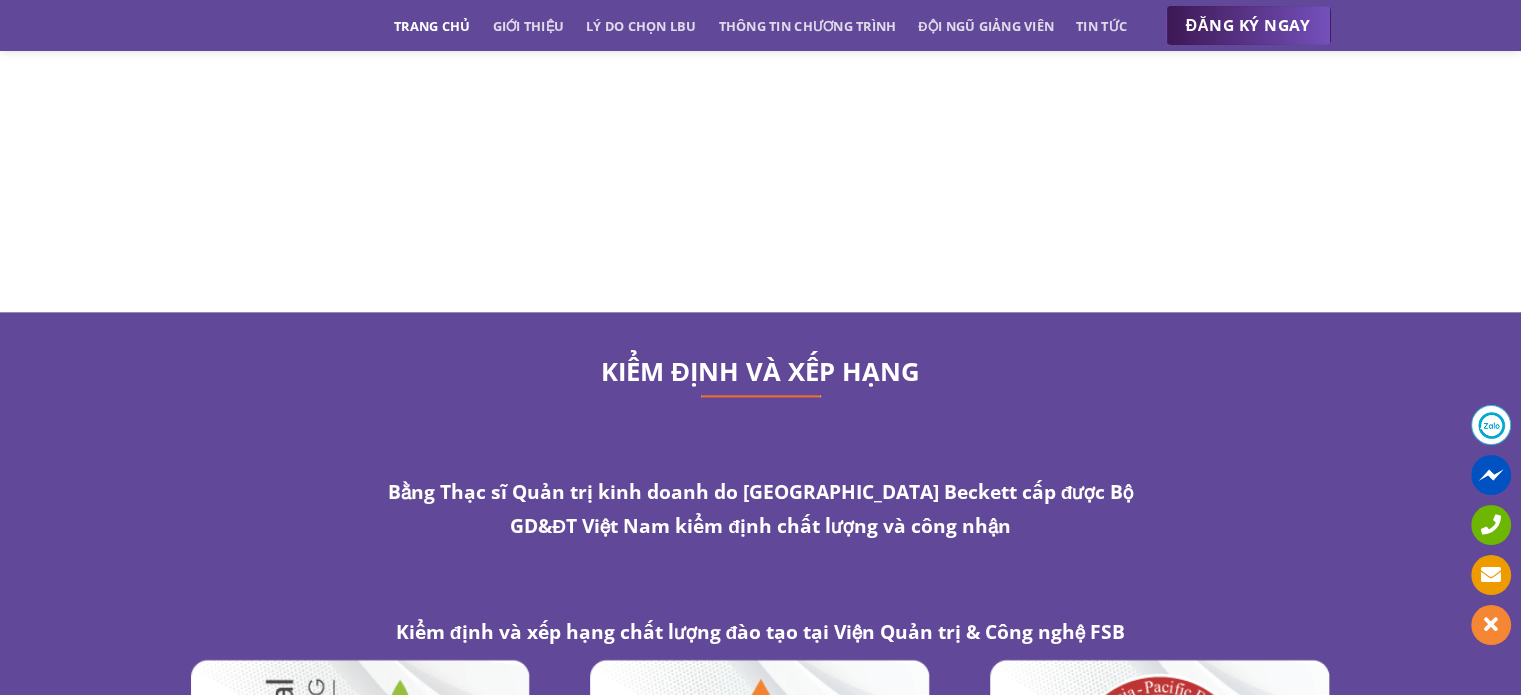 scroll, scrollTop: 10200, scrollLeft: 0, axis: vertical 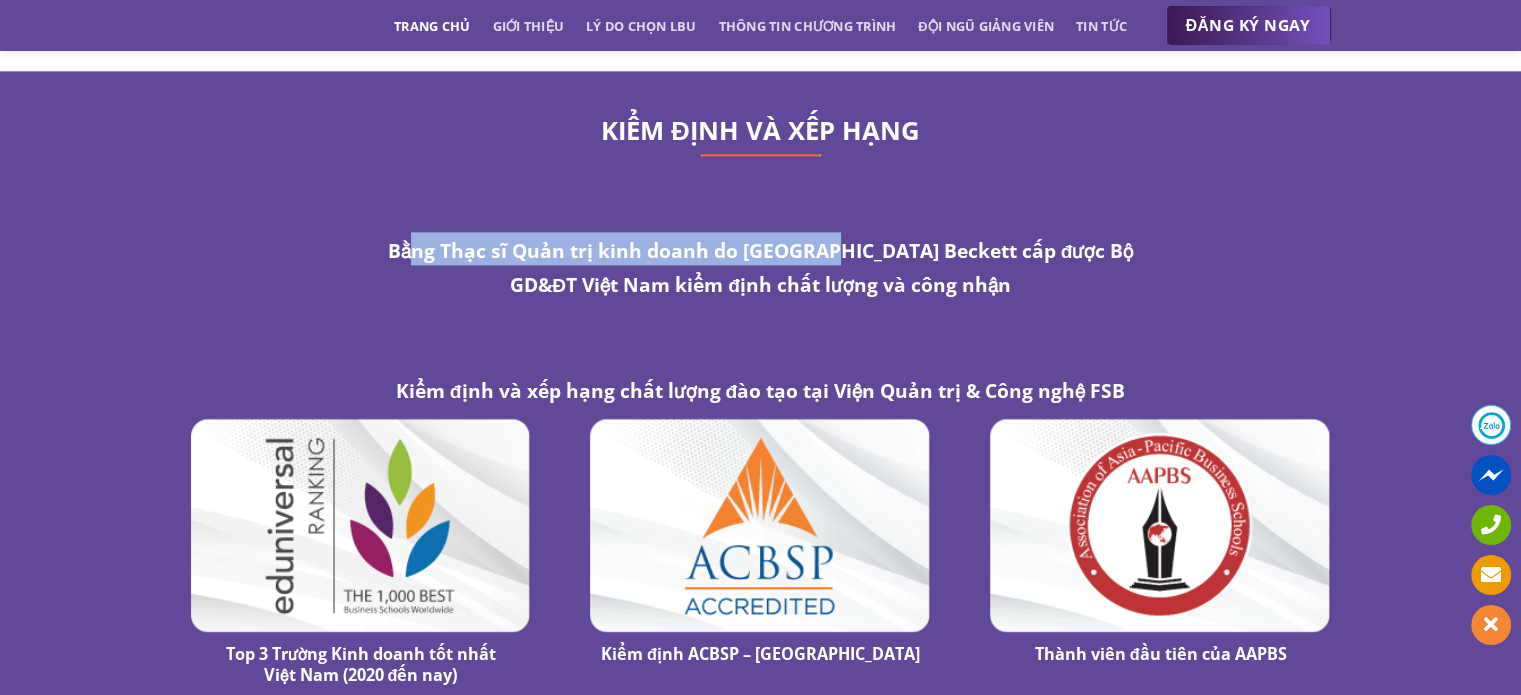drag, startPoint x: 415, startPoint y: 187, endPoint x: 844, endPoint y: 186, distance: 429.00116 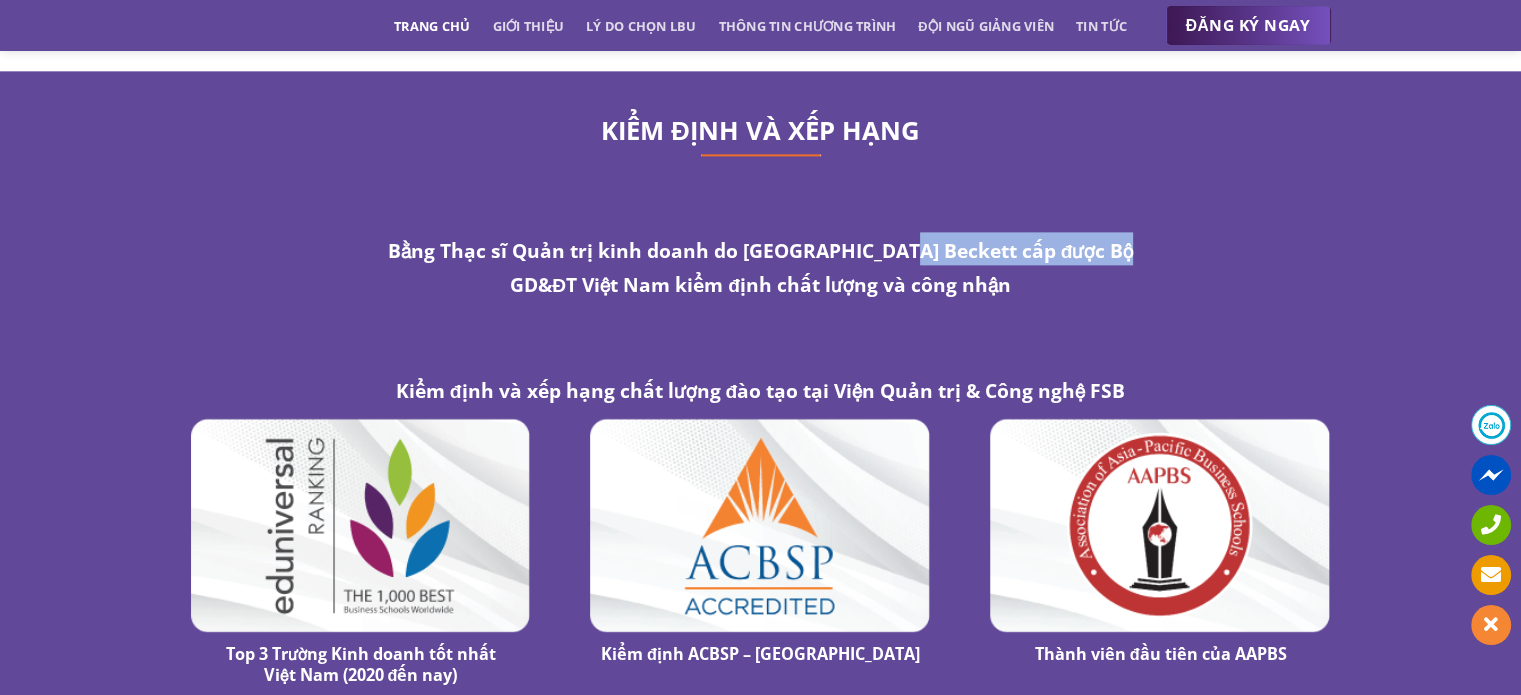 drag, startPoint x: 902, startPoint y: 188, endPoint x: 1151, endPoint y: 203, distance: 249.4514 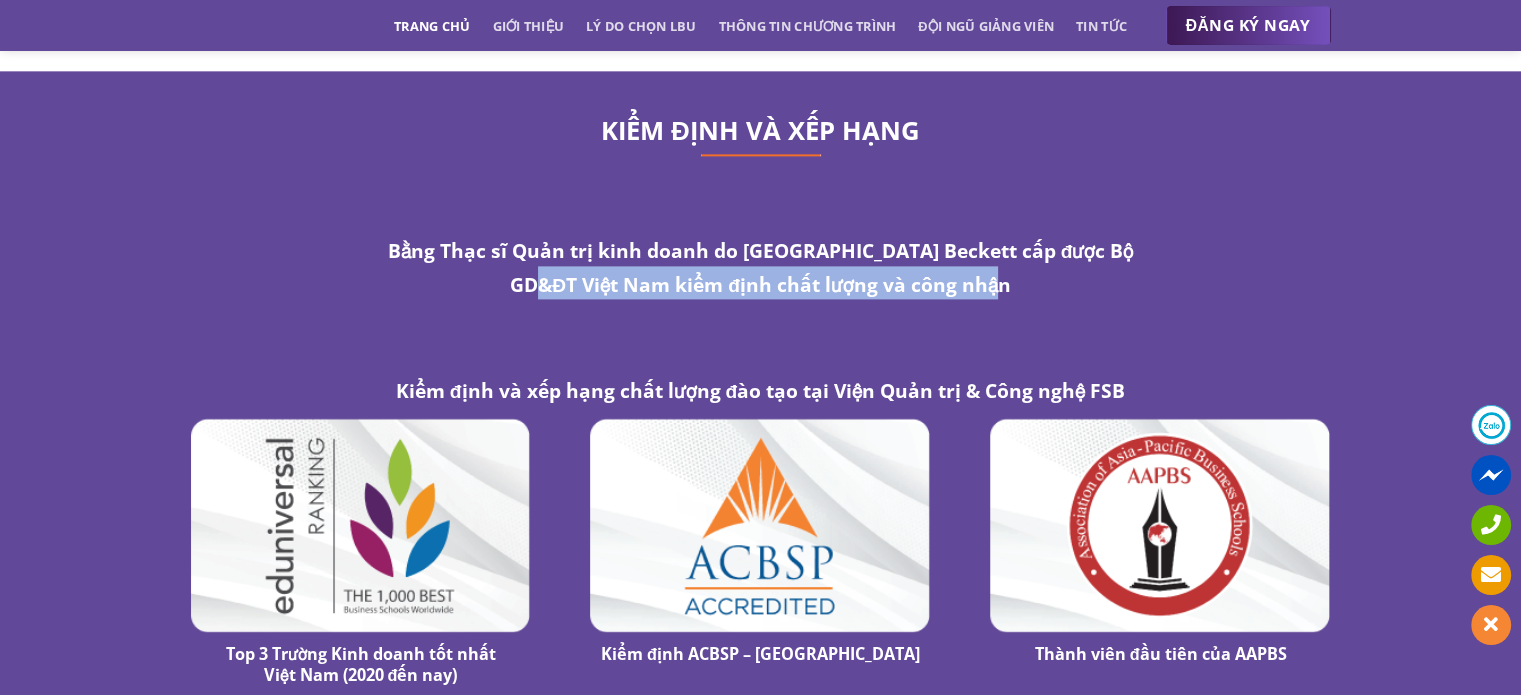 drag, startPoint x: 516, startPoint y: 237, endPoint x: 977, endPoint y: 234, distance: 461.00977 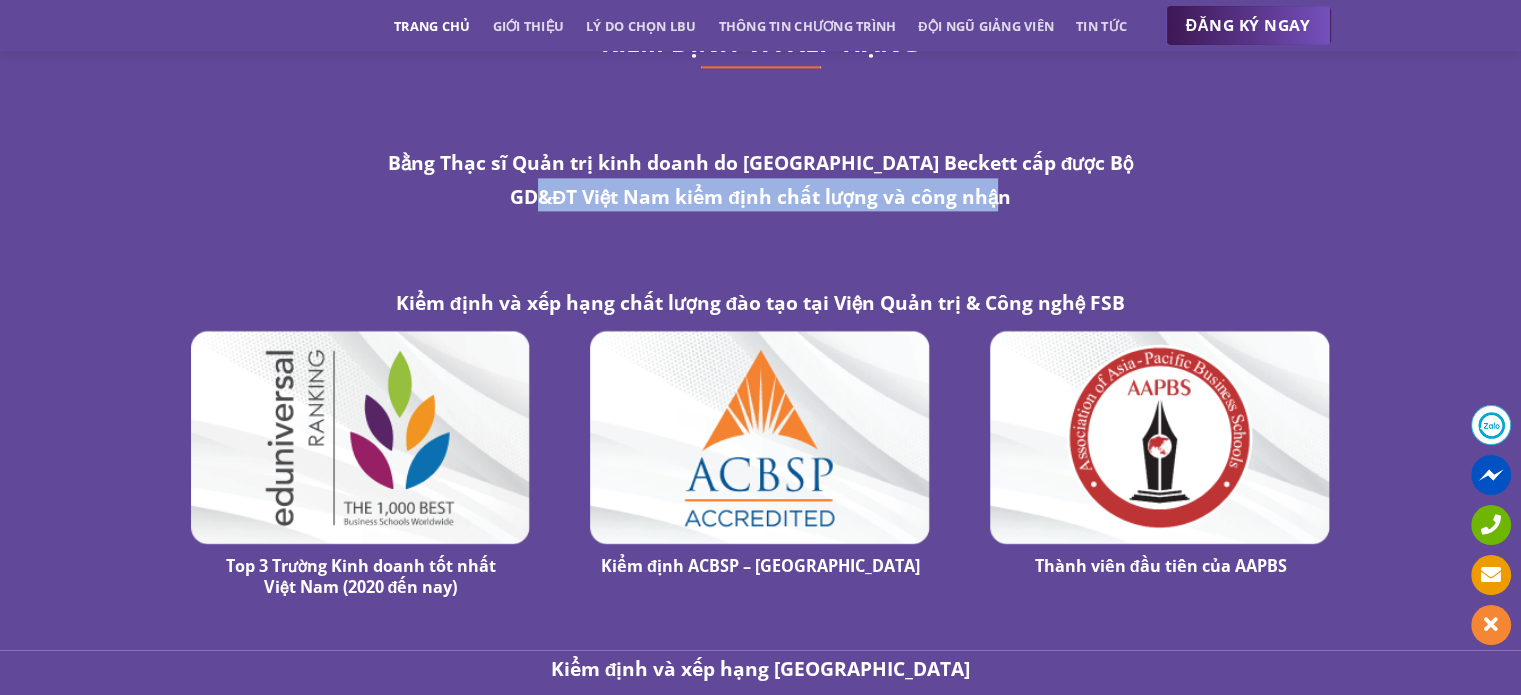 scroll, scrollTop: 10400, scrollLeft: 0, axis: vertical 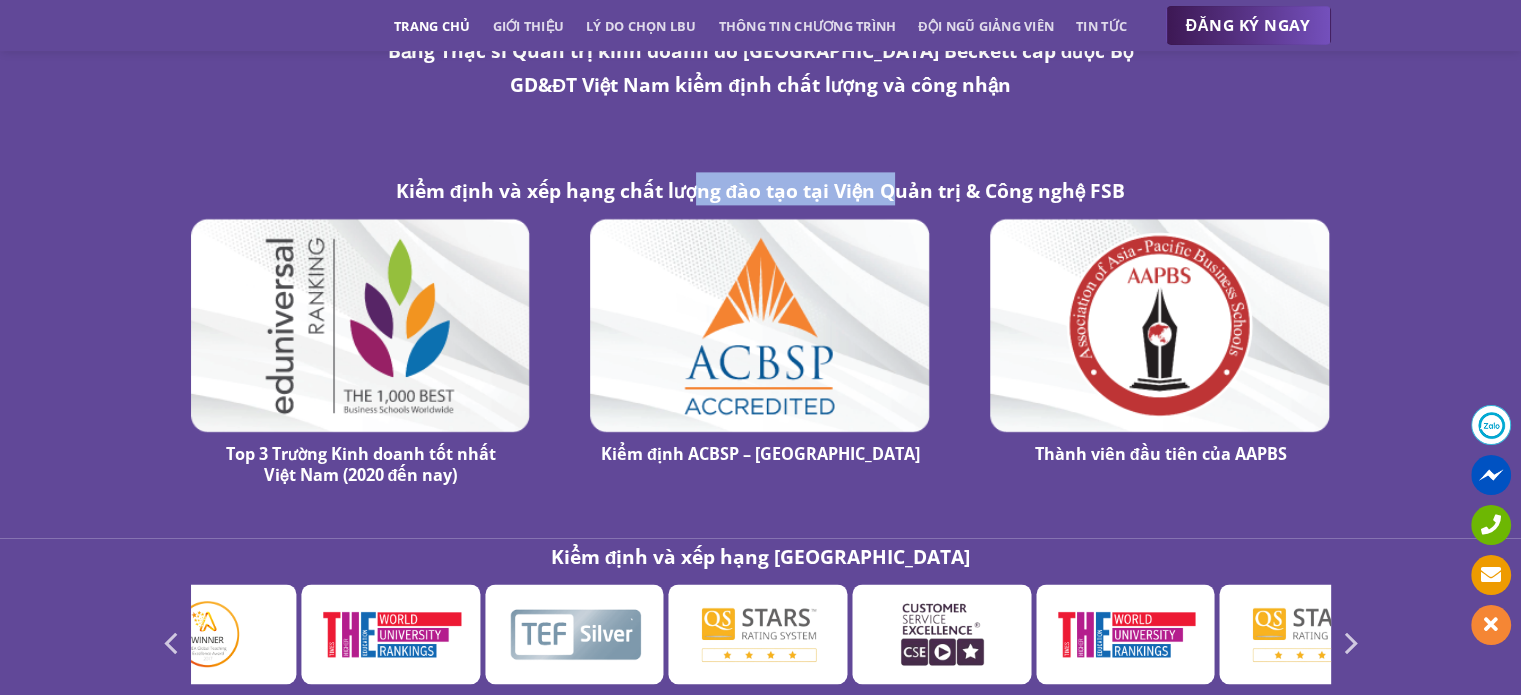drag, startPoint x: 722, startPoint y: 152, endPoint x: 902, endPoint y: 154, distance: 180.01111 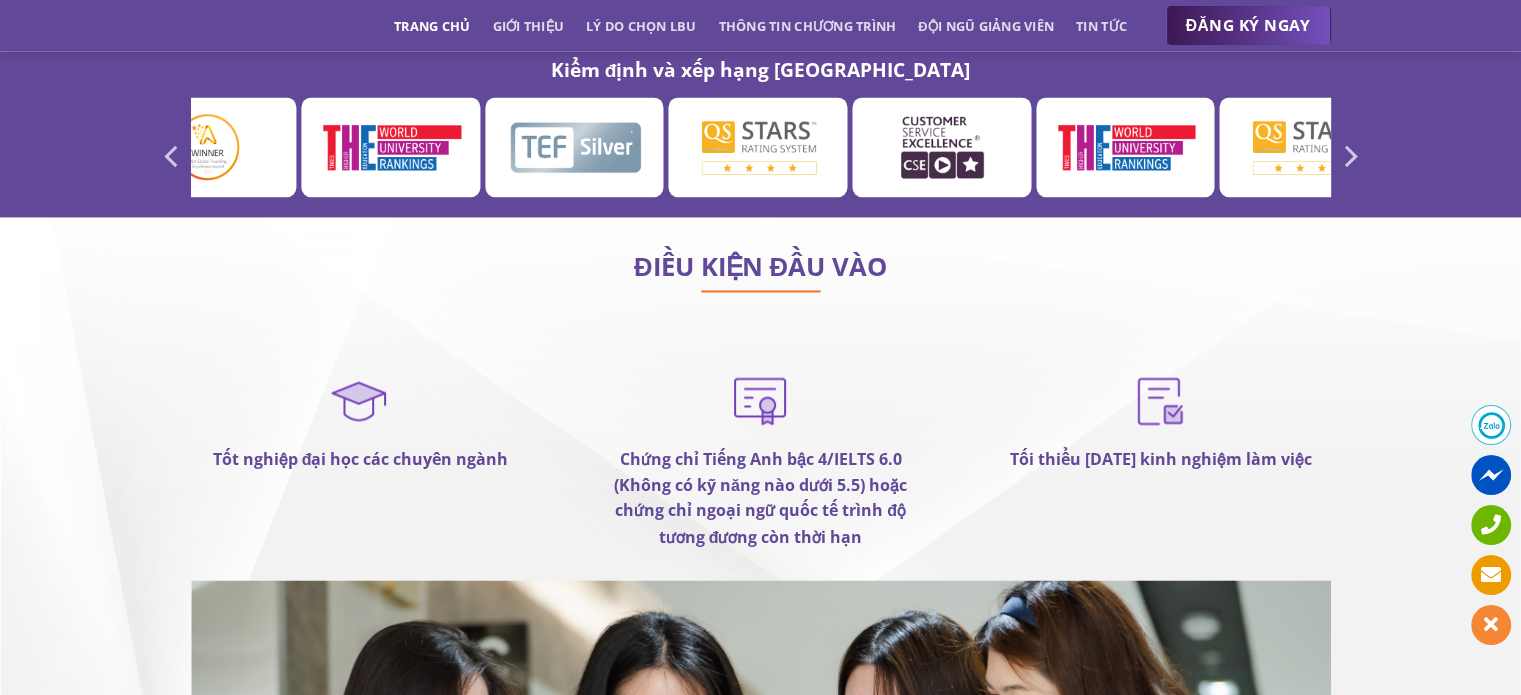 scroll, scrollTop: 11000, scrollLeft: 0, axis: vertical 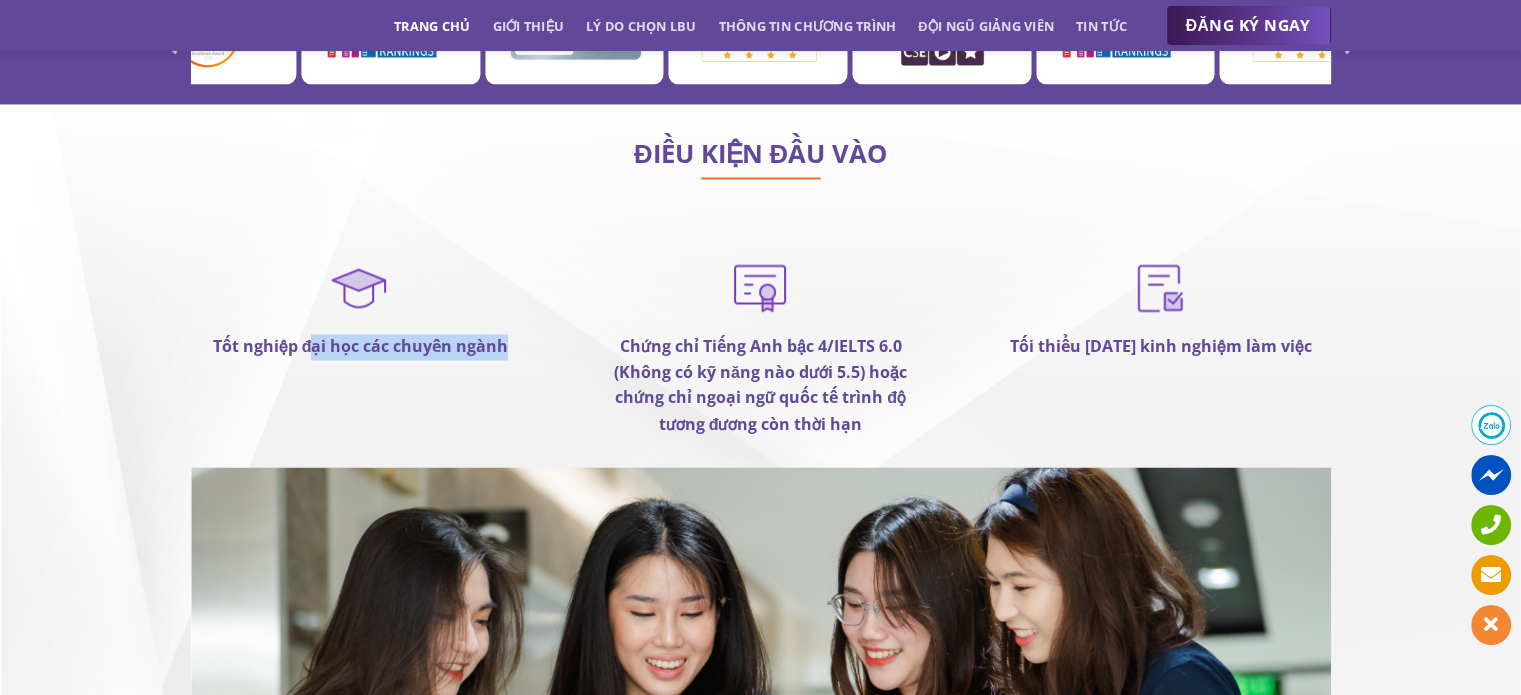 drag, startPoint x: 321, startPoint y: 299, endPoint x: 506, endPoint y: 303, distance: 185.04324 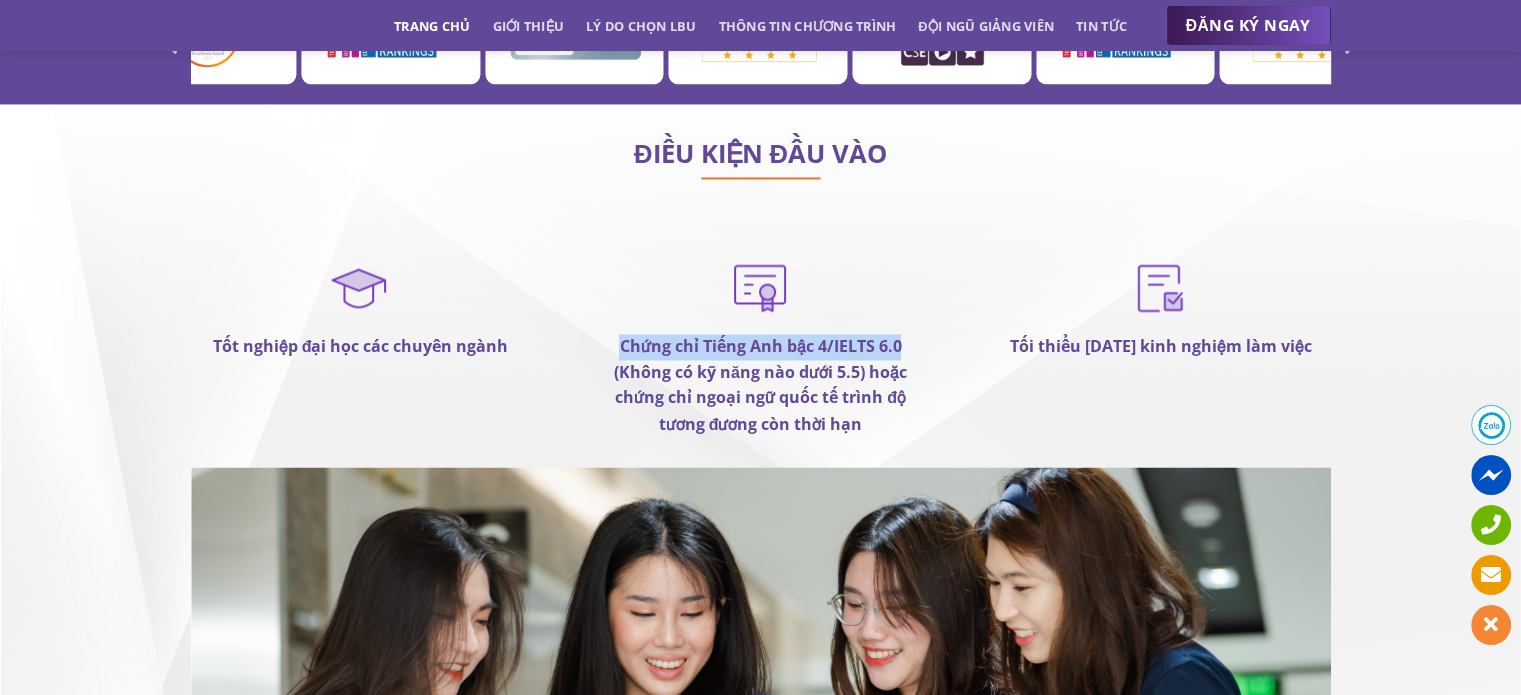 drag, startPoint x: 622, startPoint y: 295, endPoint x: 920, endPoint y: 295, distance: 298 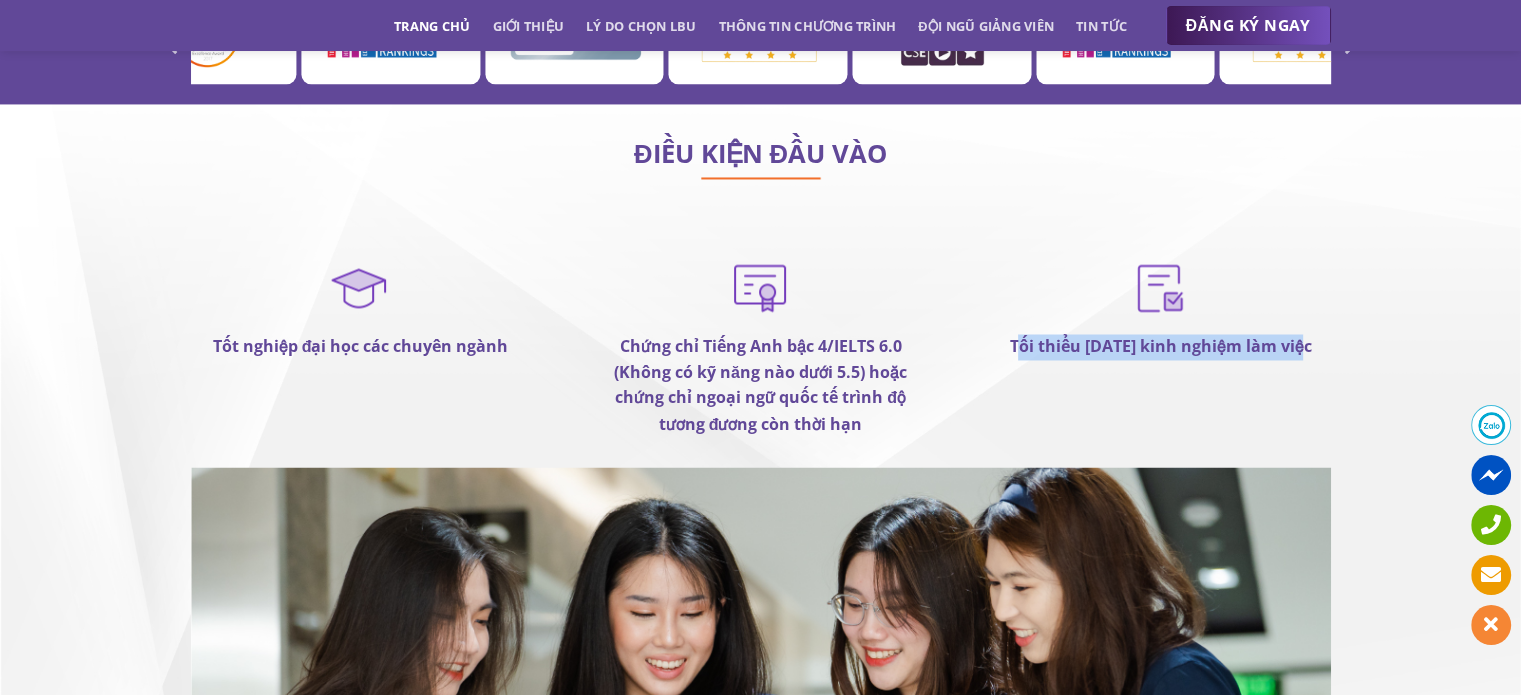 drag, startPoint x: 1054, startPoint y: 291, endPoint x: 1397, endPoint y: 288, distance: 343.01312 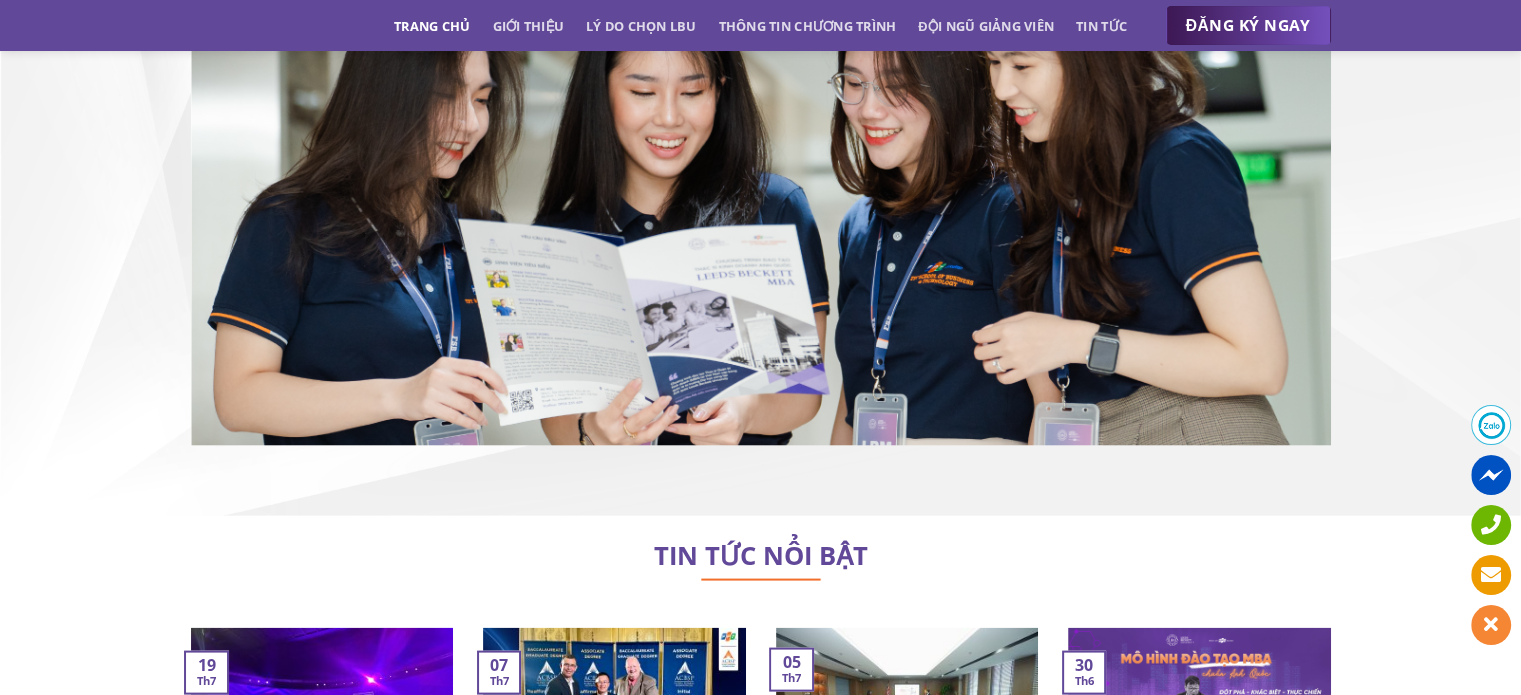 scroll, scrollTop: 11700, scrollLeft: 0, axis: vertical 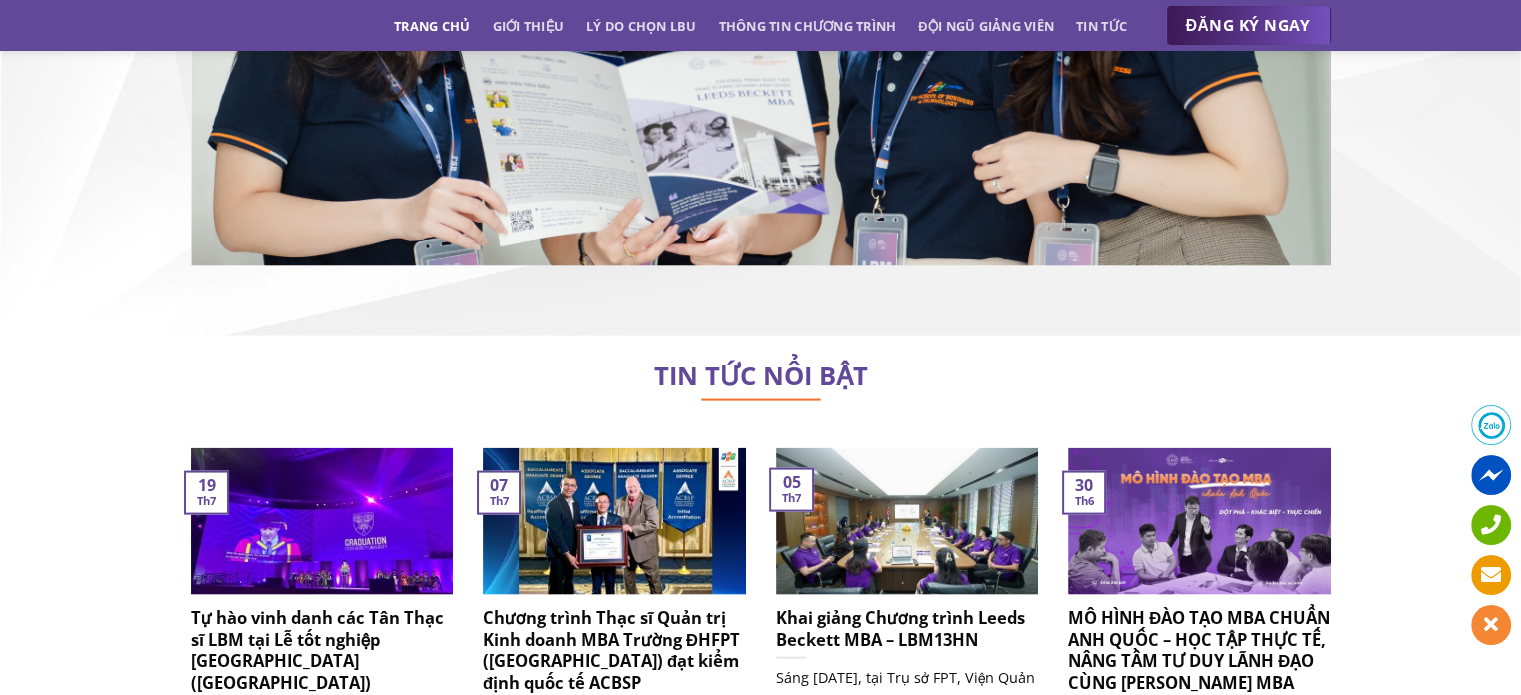 drag, startPoint x: 635, startPoint y: 328, endPoint x: 996, endPoint y: 328, distance: 361 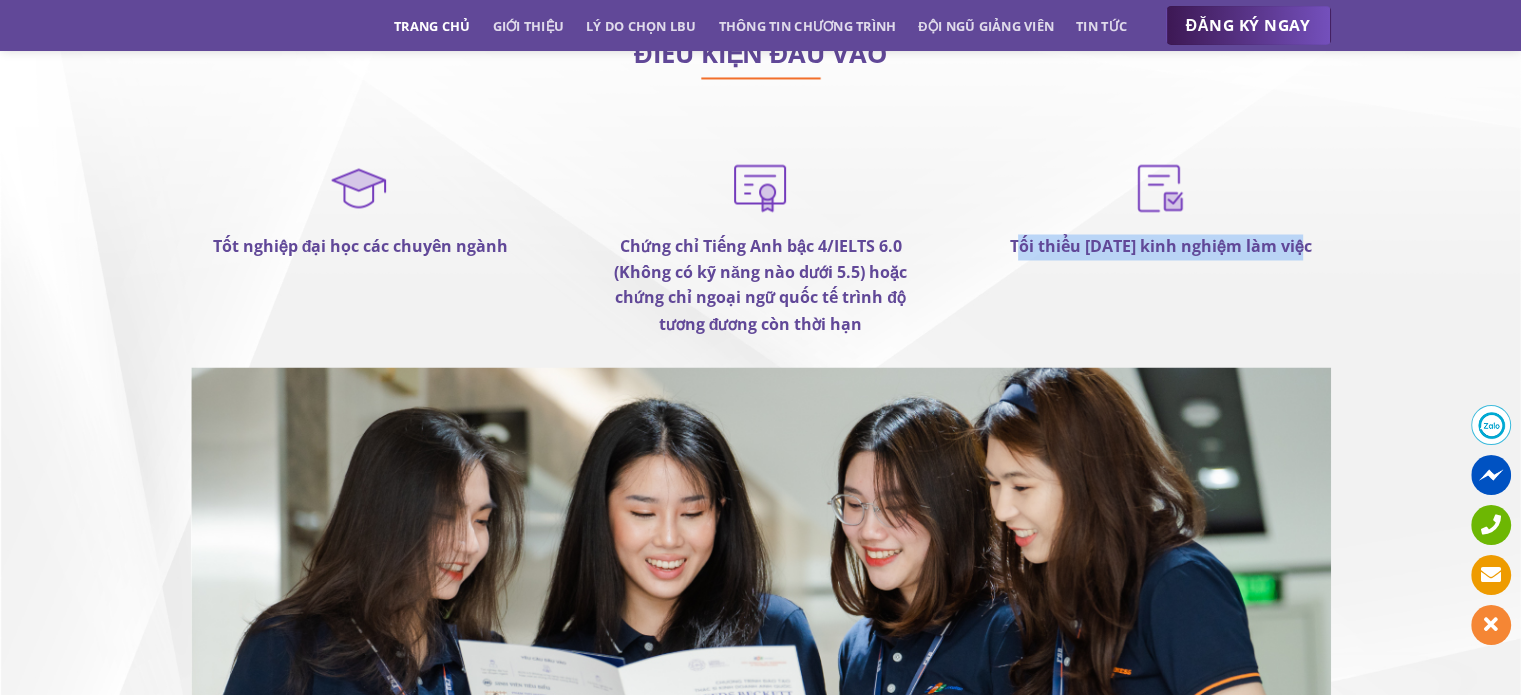 scroll, scrollTop: 11100, scrollLeft: 0, axis: vertical 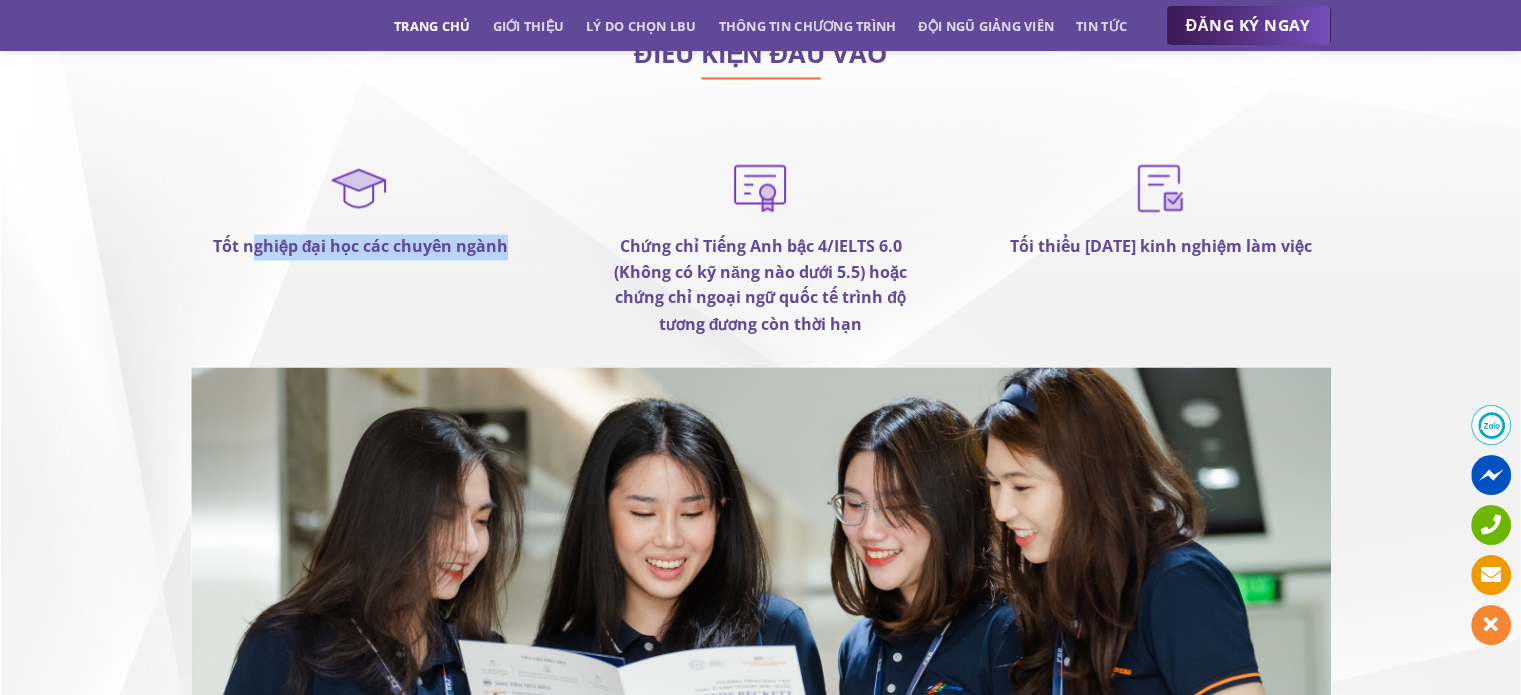 drag, startPoint x: 257, startPoint y: 200, endPoint x: 516, endPoint y: 196, distance: 259.03088 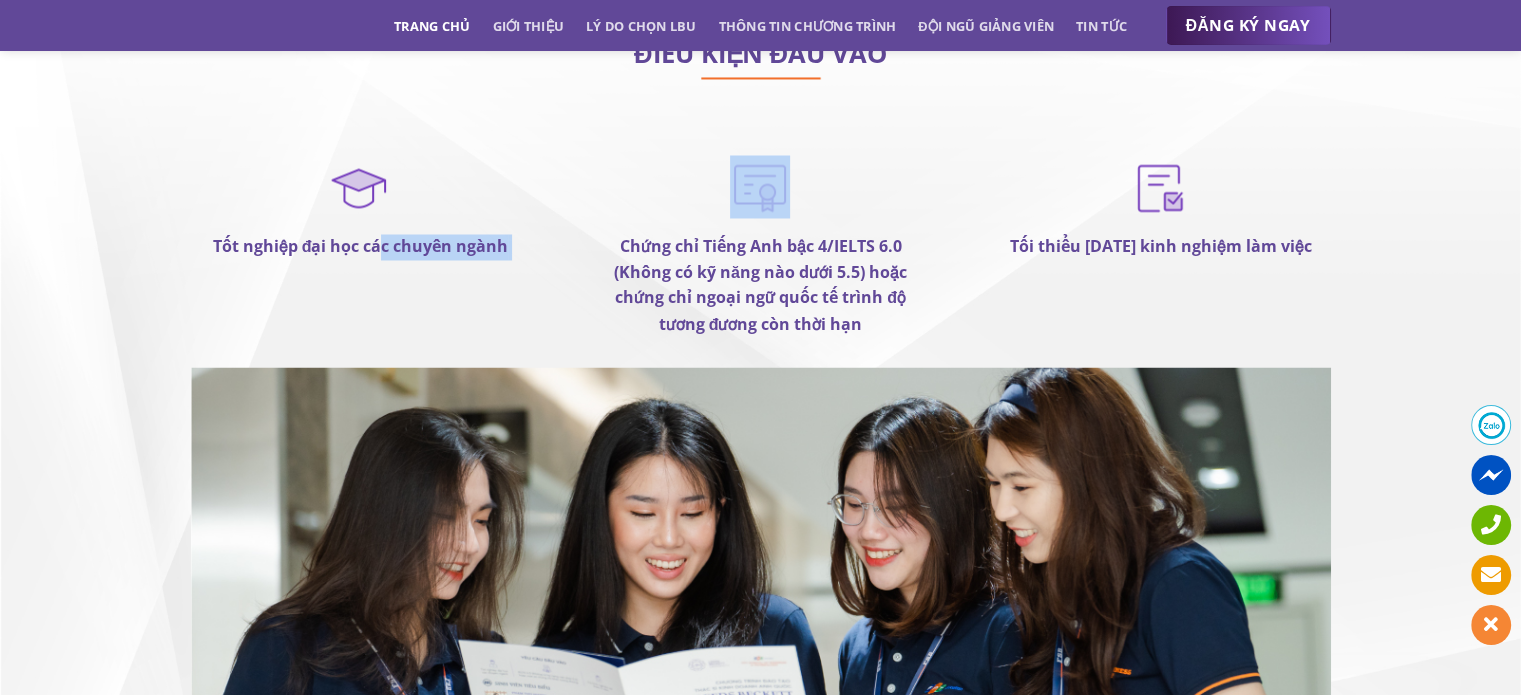 drag, startPoint x: 384, startPoint y: 198, endPoint x: 590, endPoint y: 193, distance: 206.06067 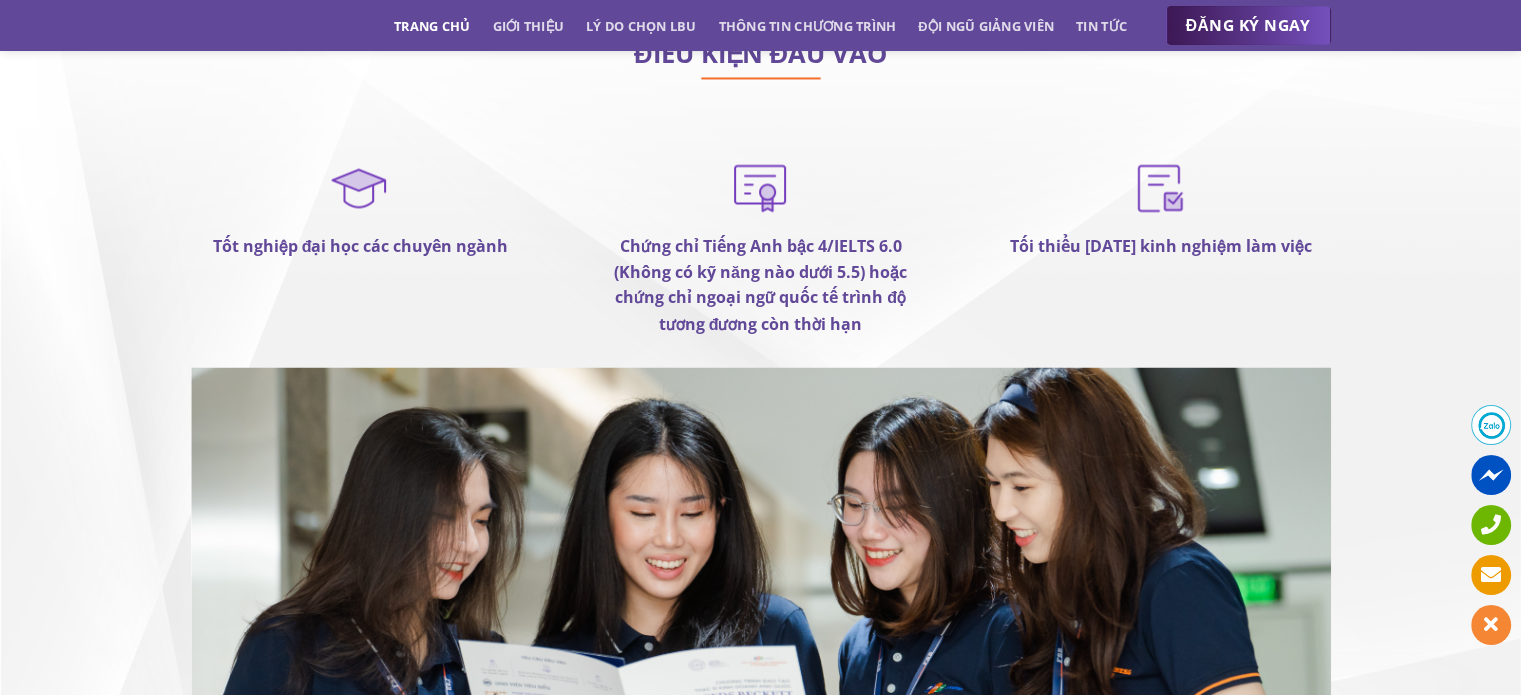click on "Chứng chỉ Tiếng Anh bậc 4/IELTS 6.0 (Không có kỹ năng nào dưới 5.5) hoặc chứng chỉ ngoại ngữ quốc tế trình độ tương đương còn thời hạn" at bounding box center [760, 284] 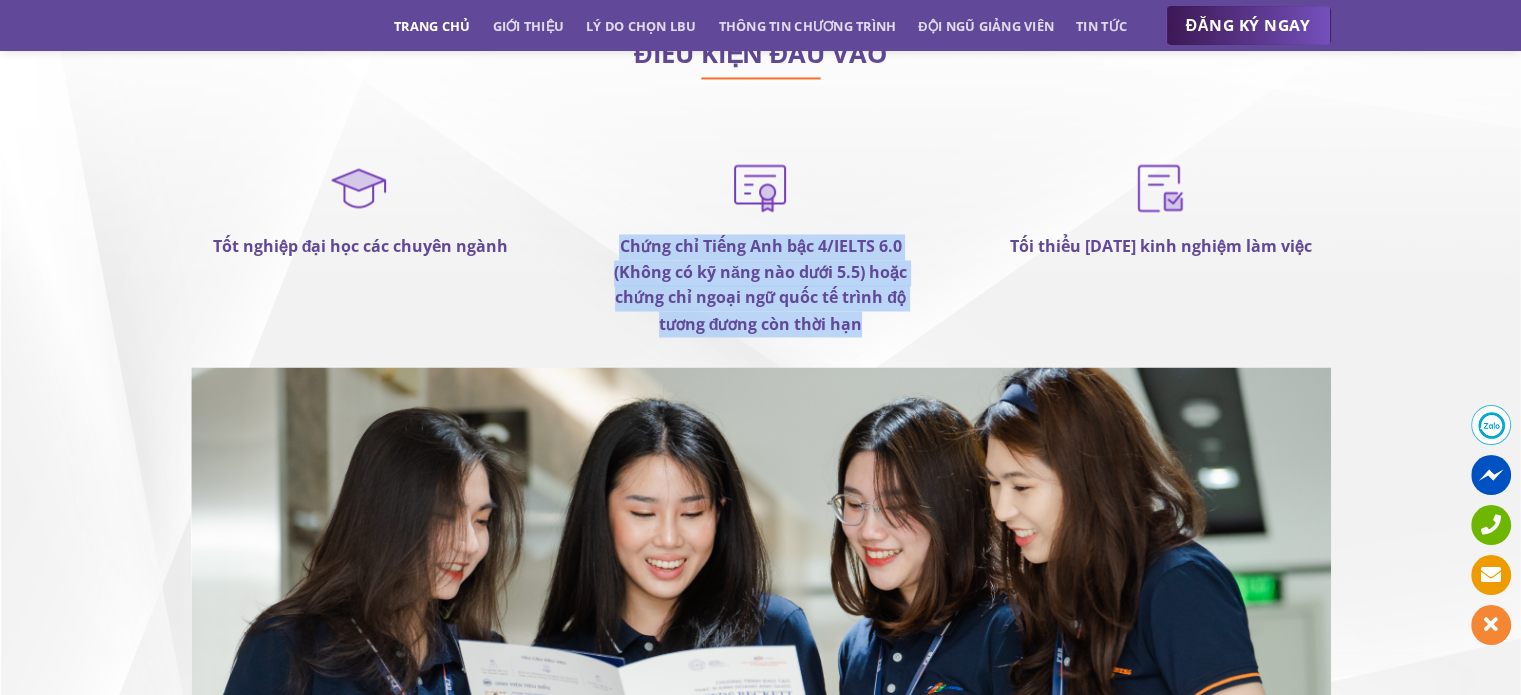 drag, startPoint x: 601, startPoint y: 195, endPoint x: 934, endPoint y: 264, distance: 340.07352 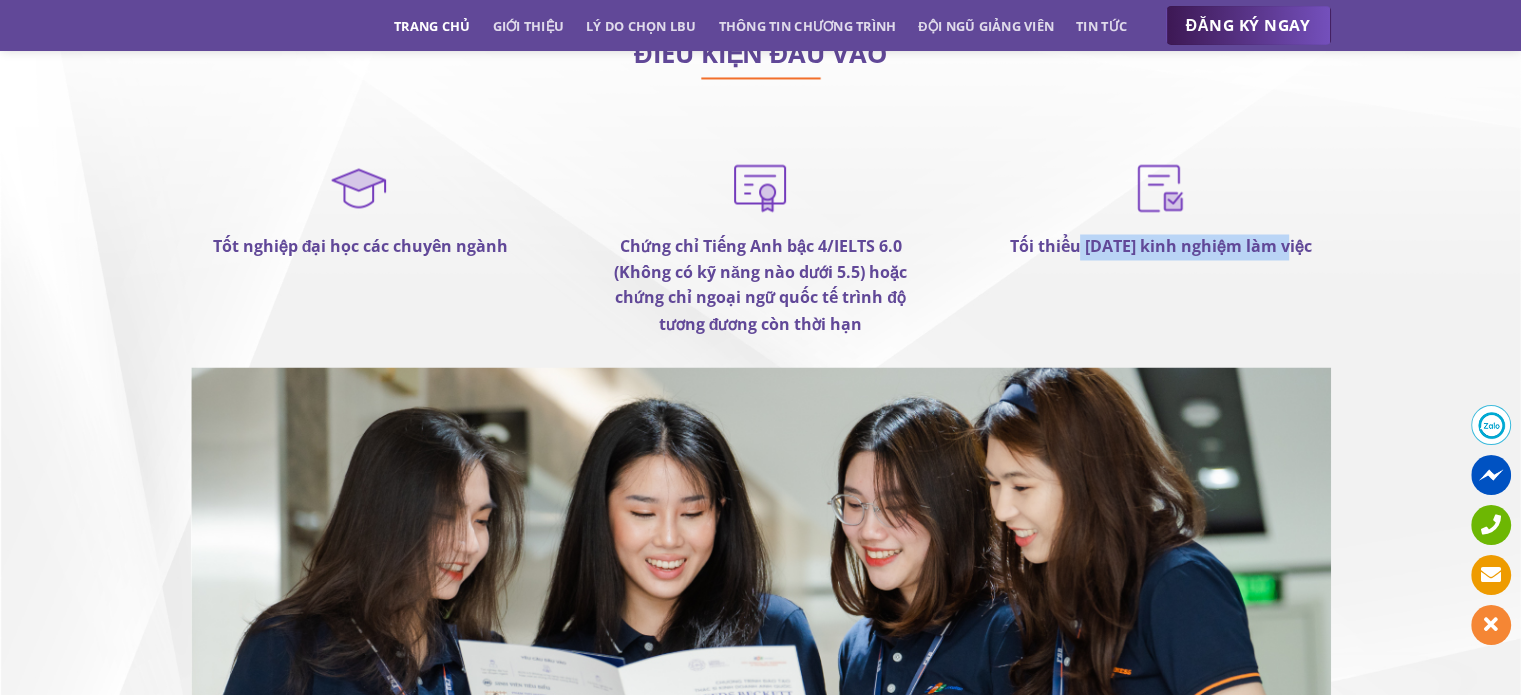 drag, startPoint x: 1077, startPoint y: 196, endPoint x: 1291, endPoint y: 198, distance: 214.00934 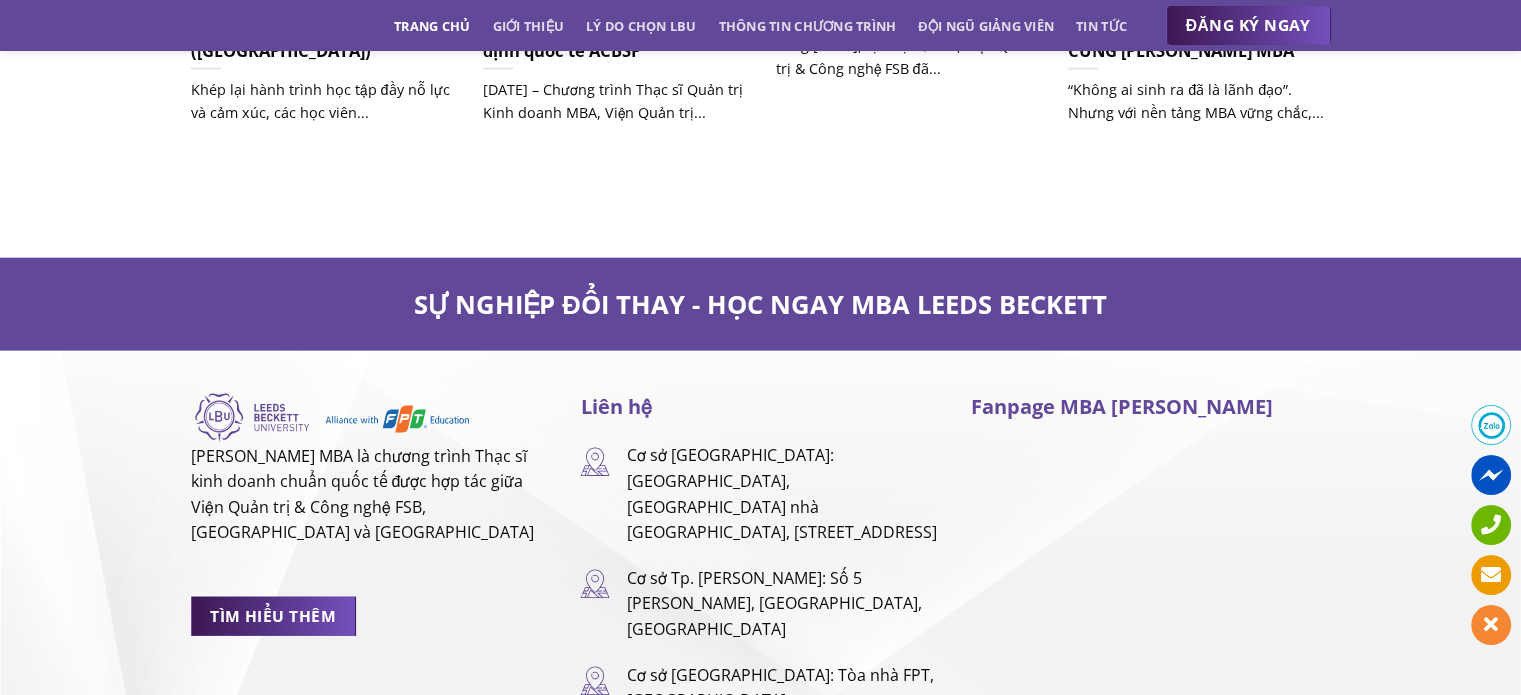 scroll, scrollTop: 12400, scrollLeft: 0, axis: vertical 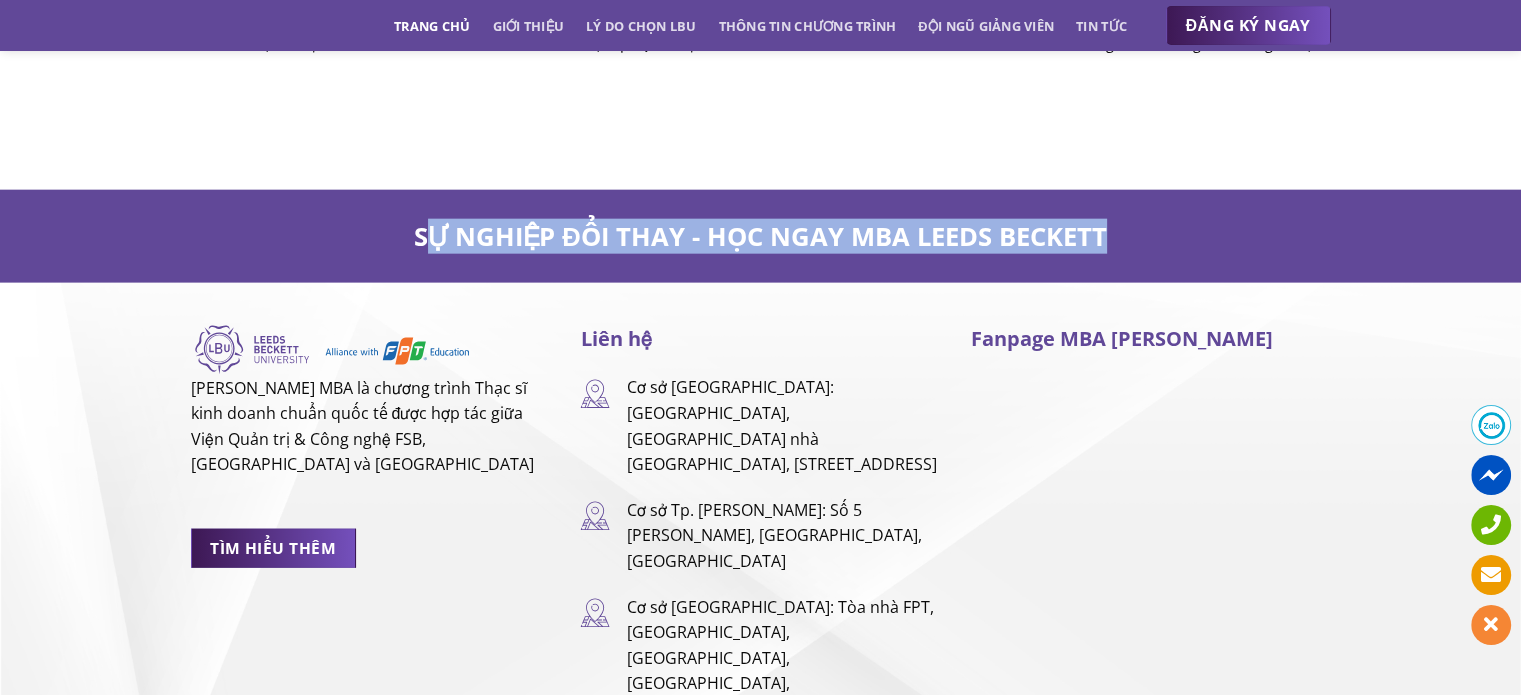 drag, startPoint x: 424, startPoint y: 191, endPoint x: 1152, endPoint y: 180, distance: 728.0831 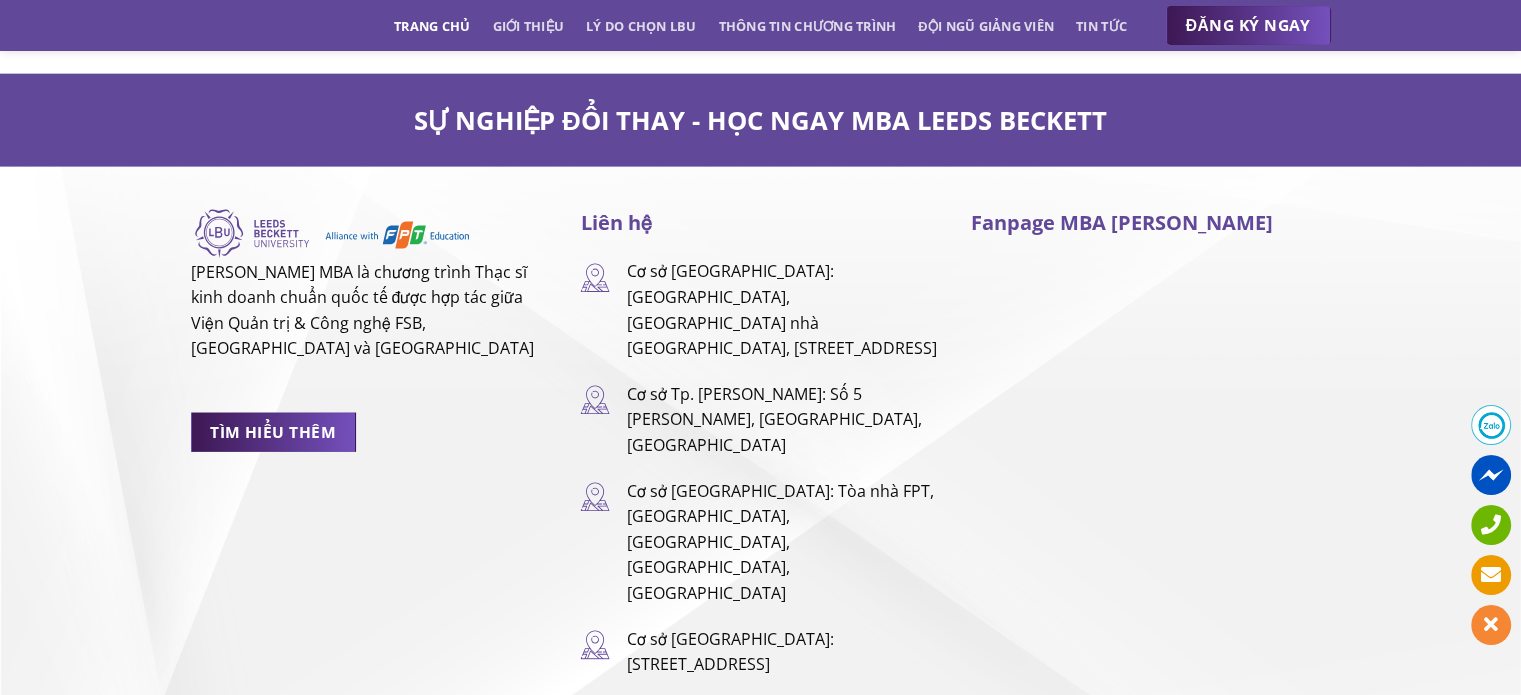 scroll, scrollTop: 12485, scrollLeft: 0, axis: vertical 